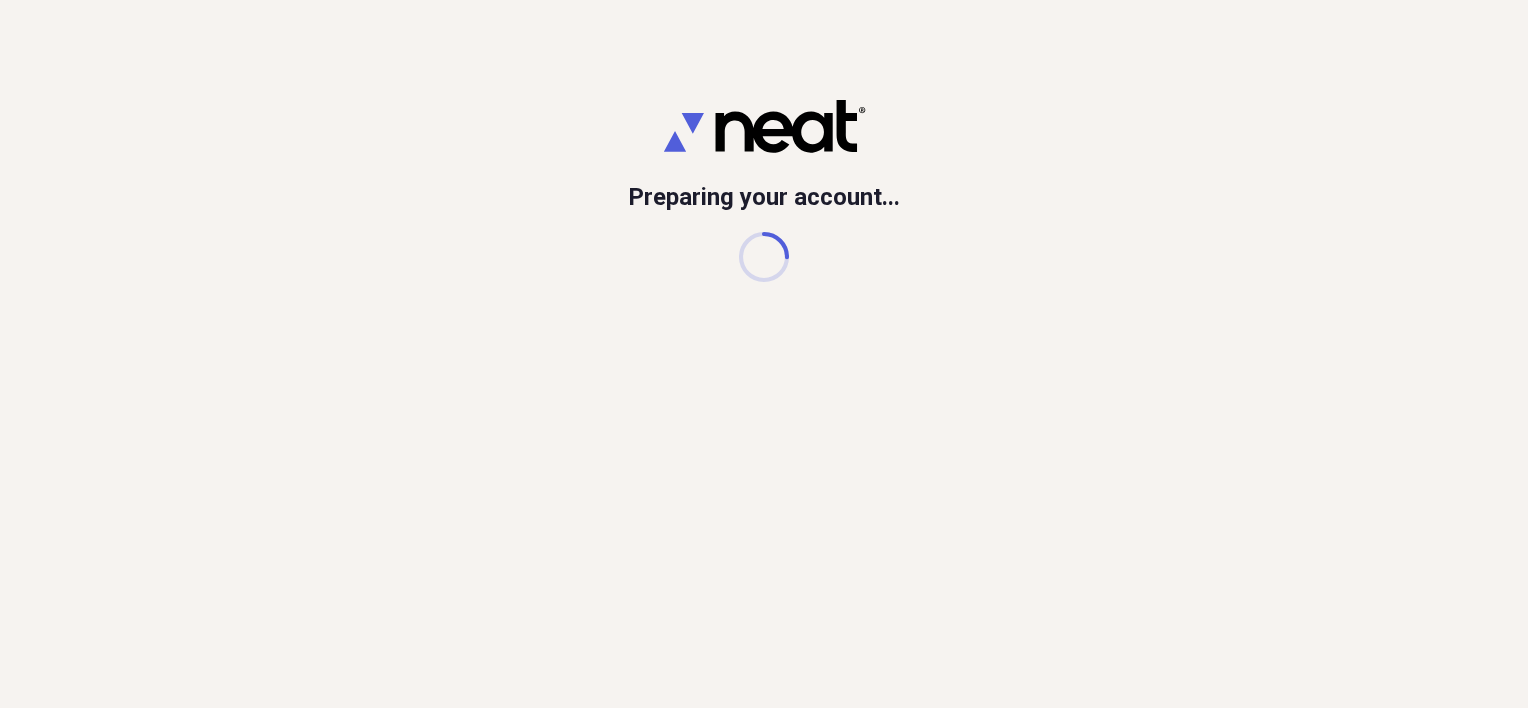 scroll, scrollTop: 0, scrollLeft: 0, axis: both 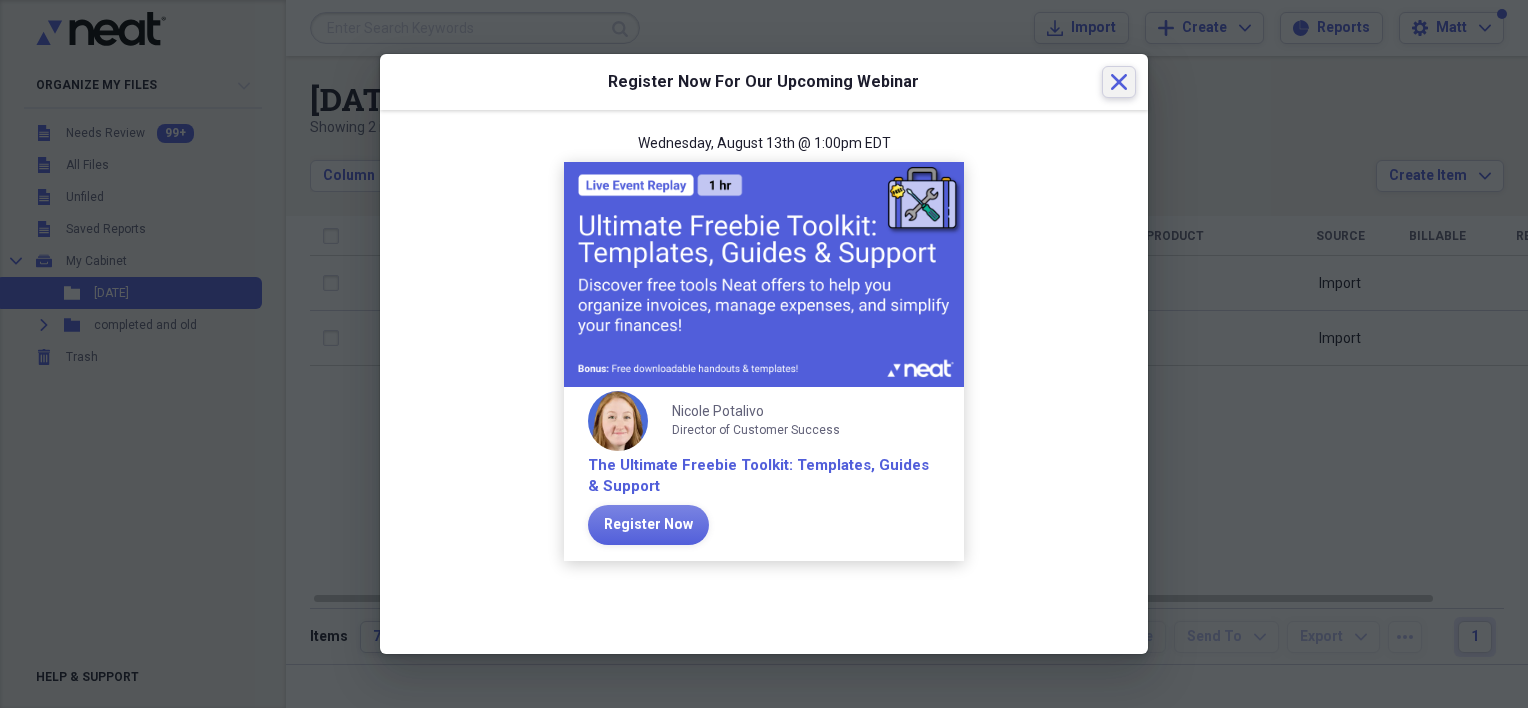 click 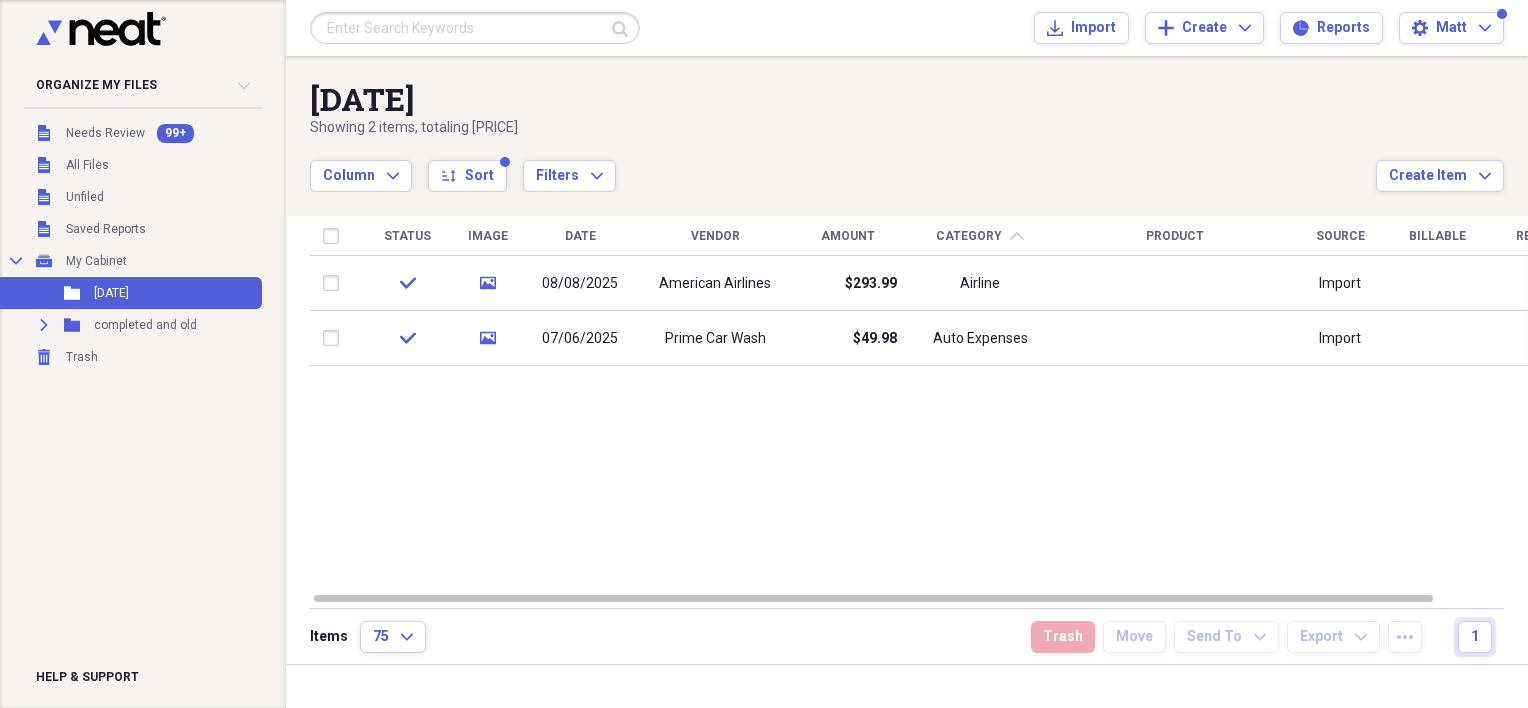 click on "Status Image Date Vendor Amount Category chevron-up Product Source Billable Reimbursable check media 08/08/2025 American Airlines $293.99 Airline Import check media 07/06/2025 Prime Car Wash $49.98 Auto Expenses Import" at bounding box center (921, 403) 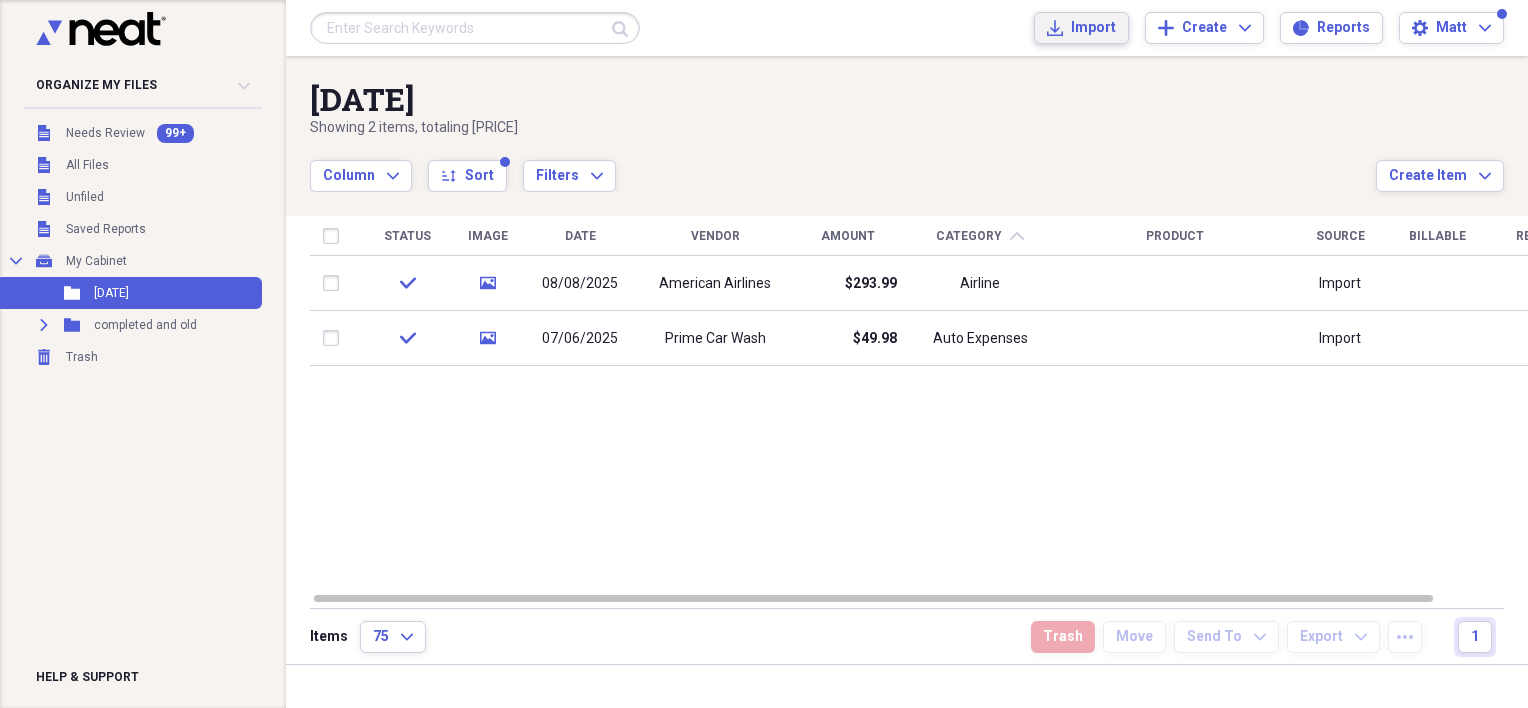 click on "Import Import" at bounding box center [1081, 28] 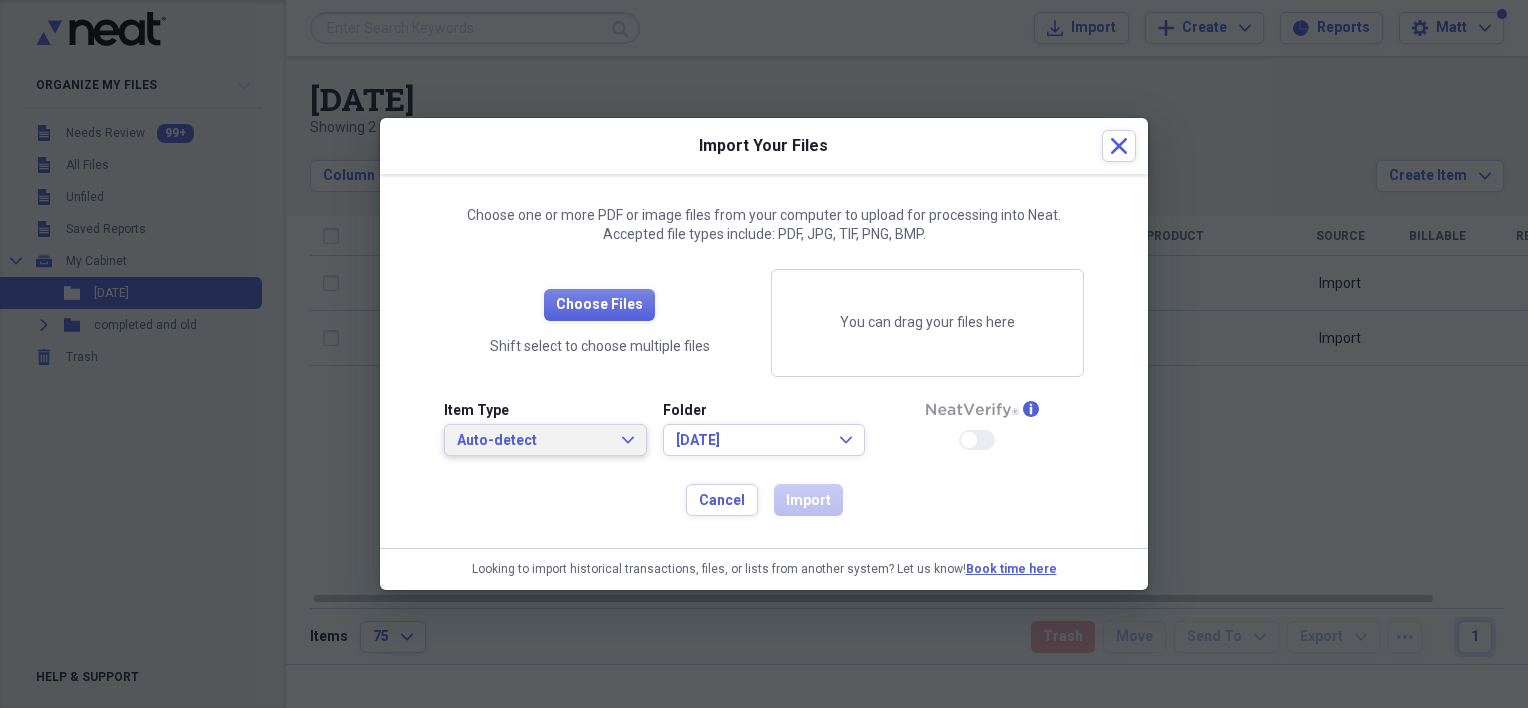 click on "Auto-detect Expand" at bounding box center [545, 441] 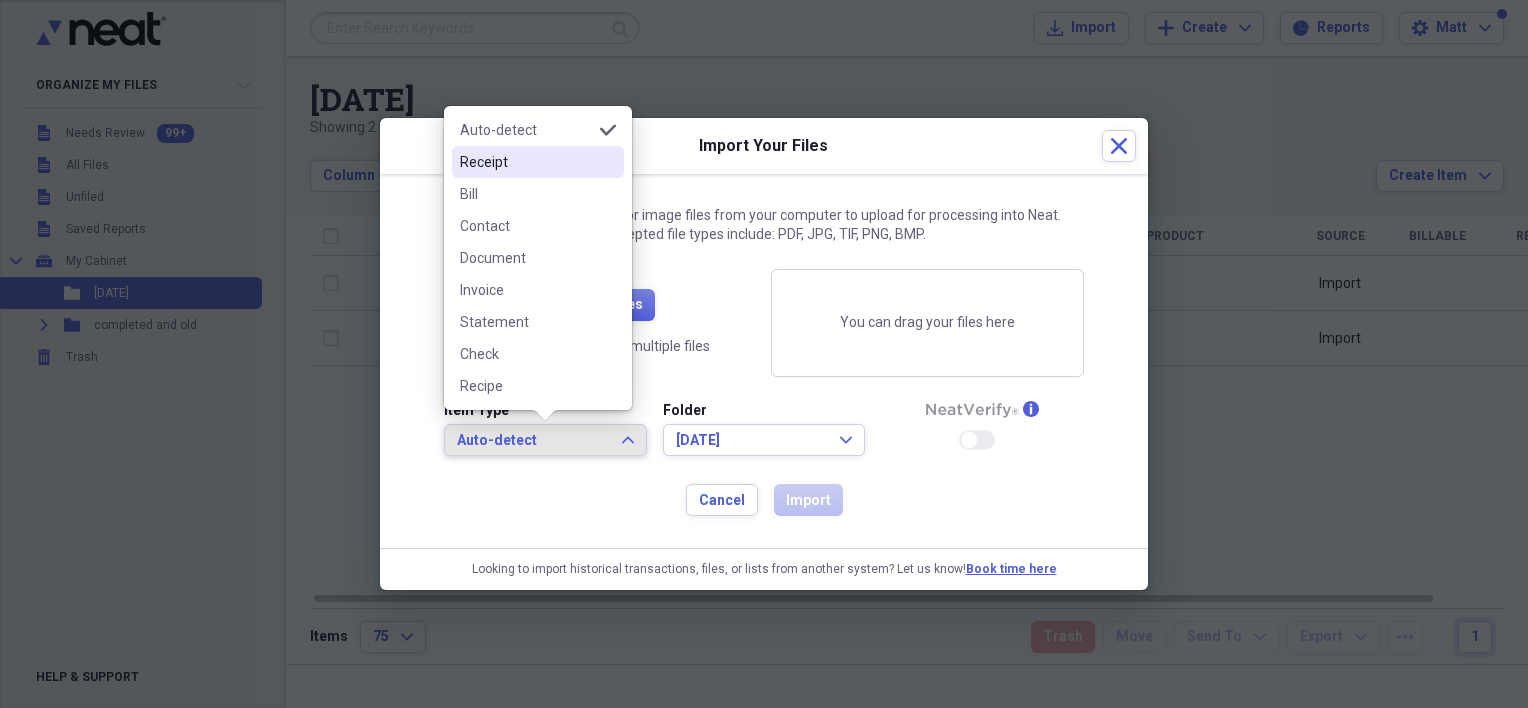 click on "Receipt" at bounding box center [526, 162] 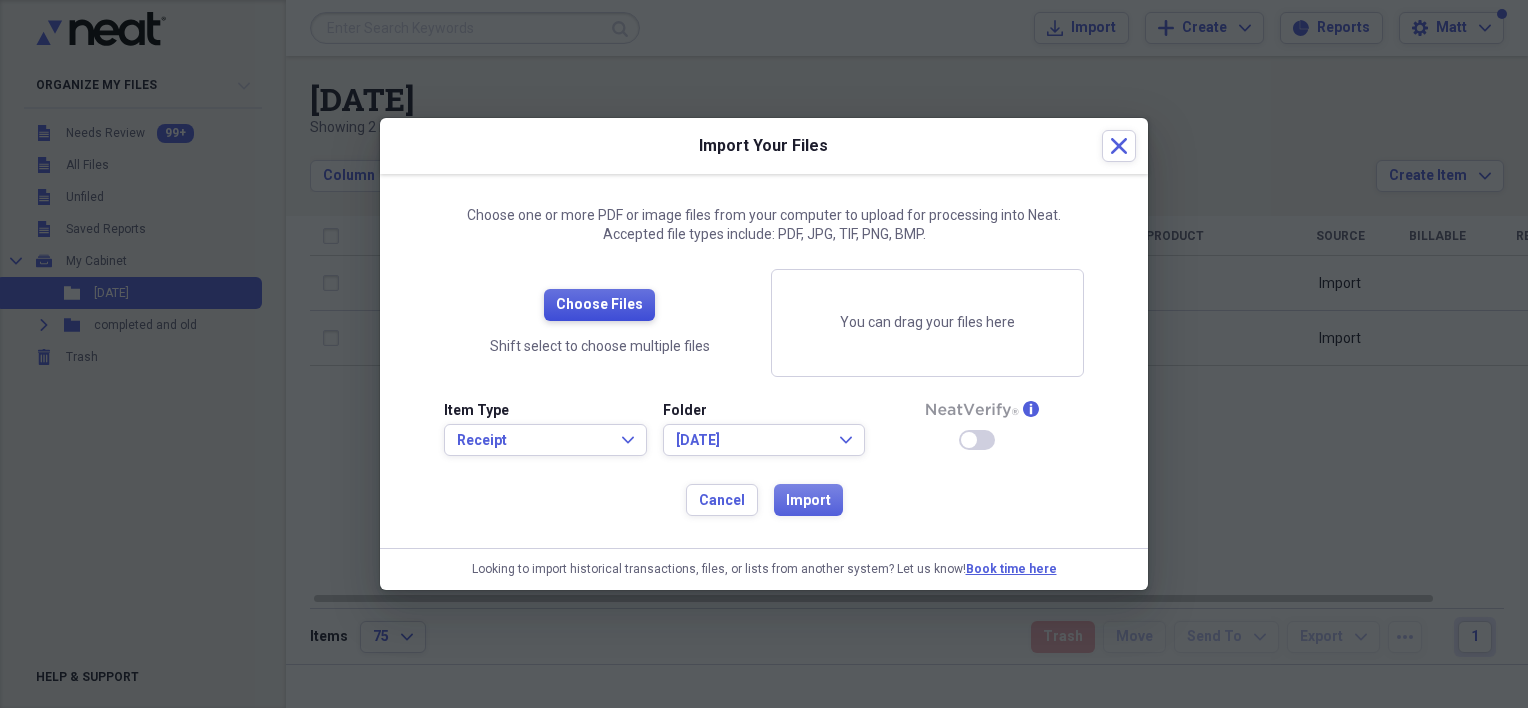 click on "Choose Files" at bounding box center (599, 305) 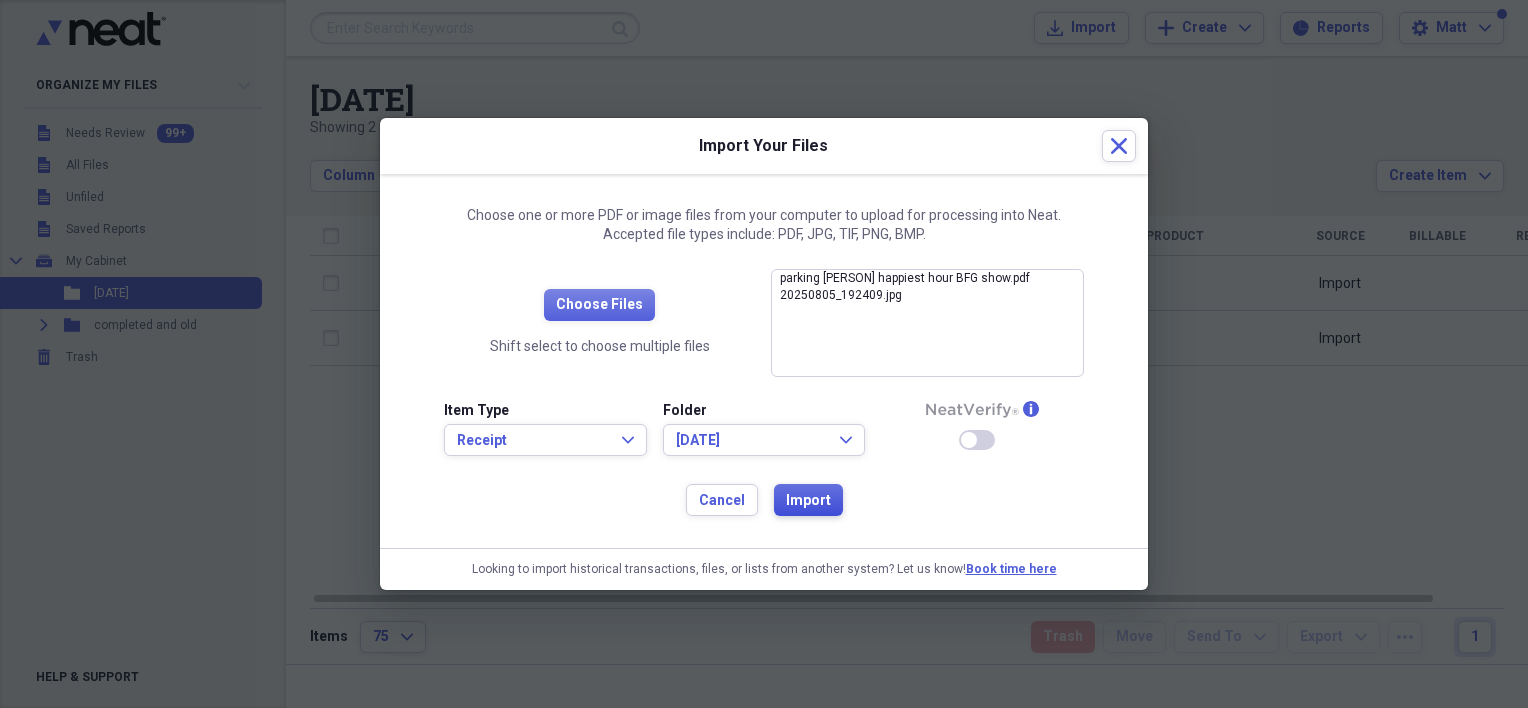 click on "Import" at bounding box center [808, 501] 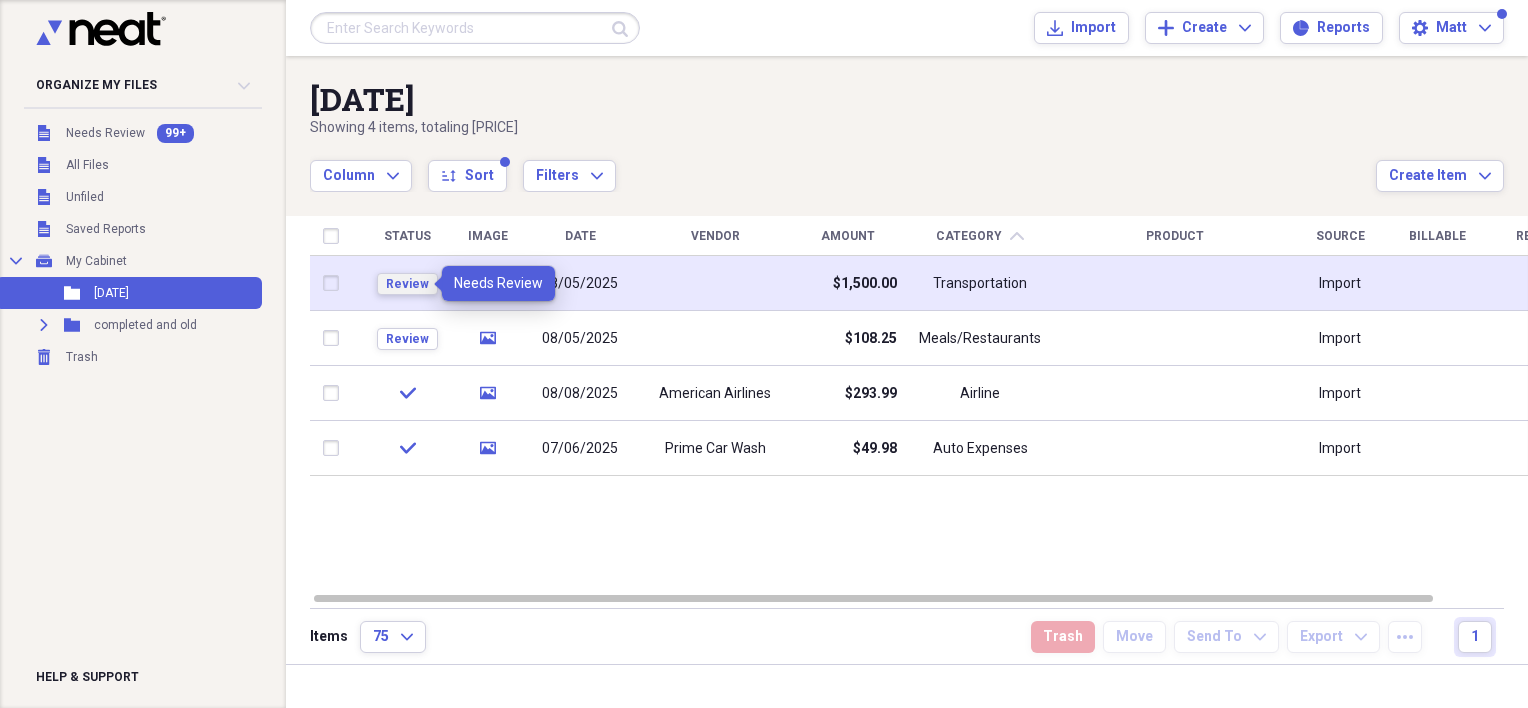 click on "Review" at bounding box center [407, 284] 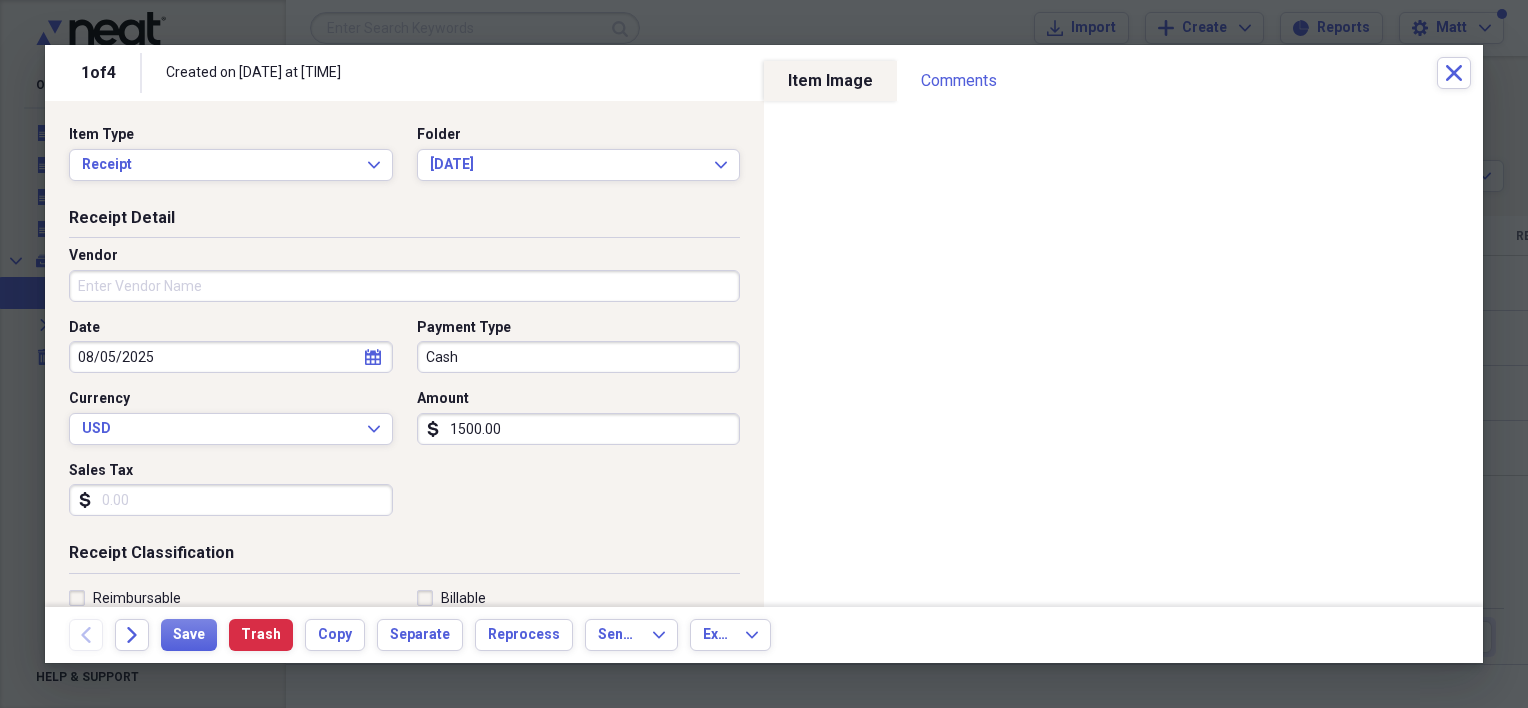click on "Vendor" at bounding box center [404, 286] 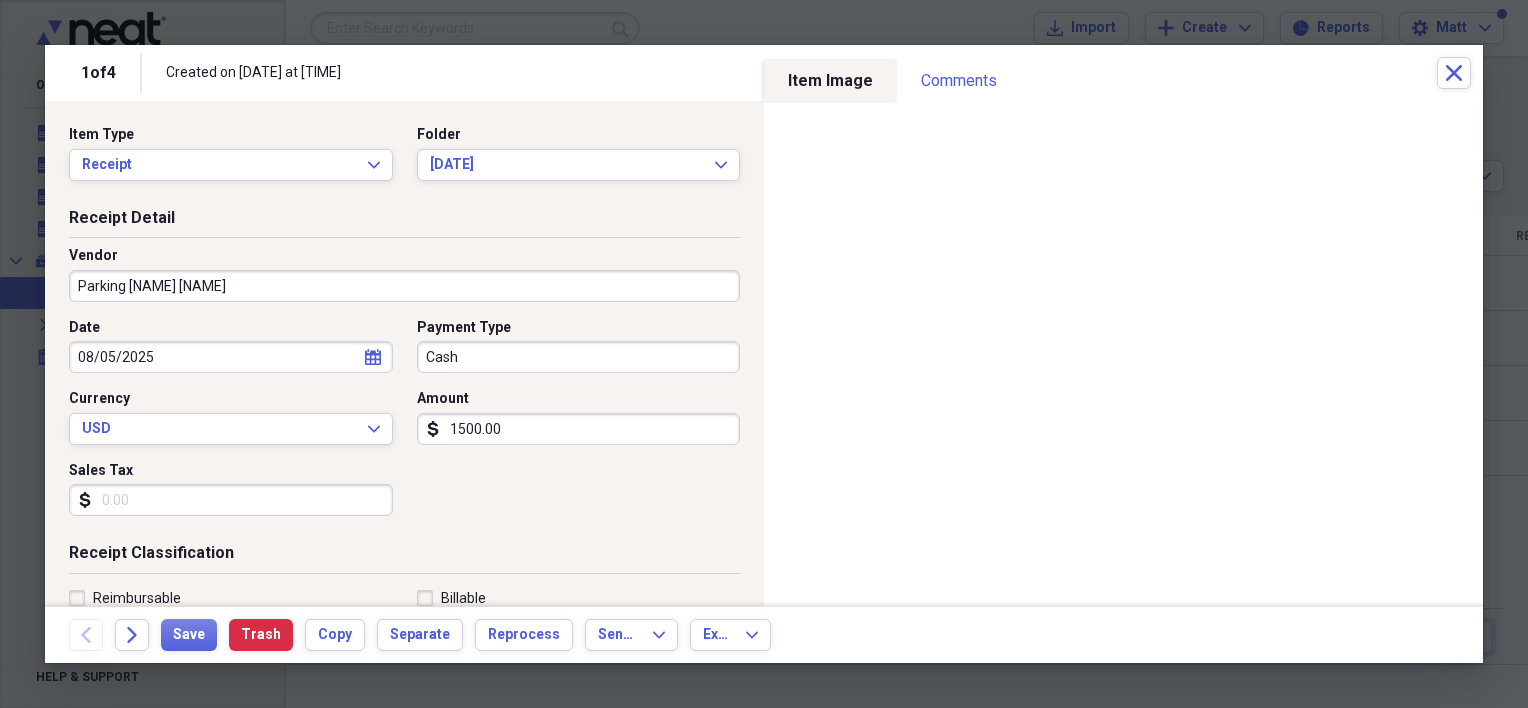 type on "Parking [NAME] [NAME]" 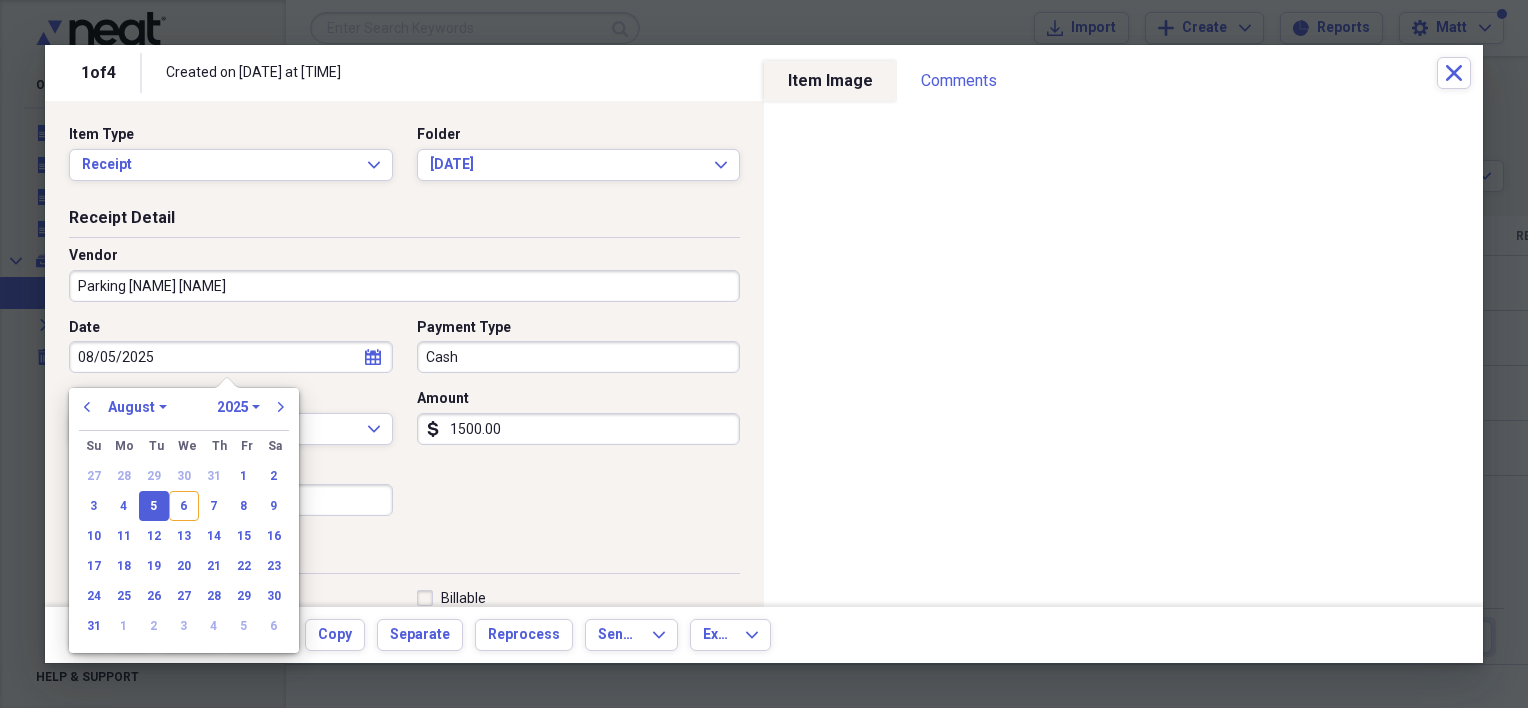 type 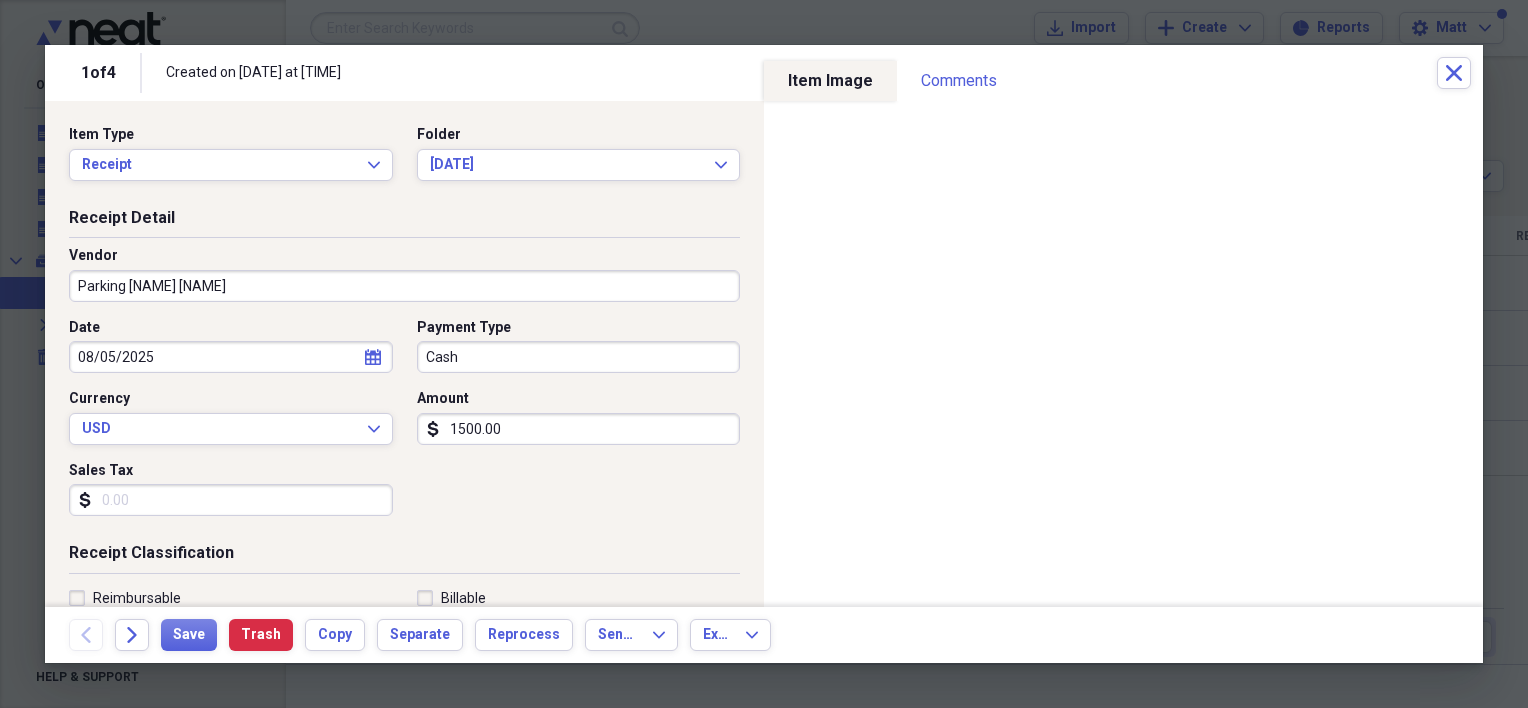 type 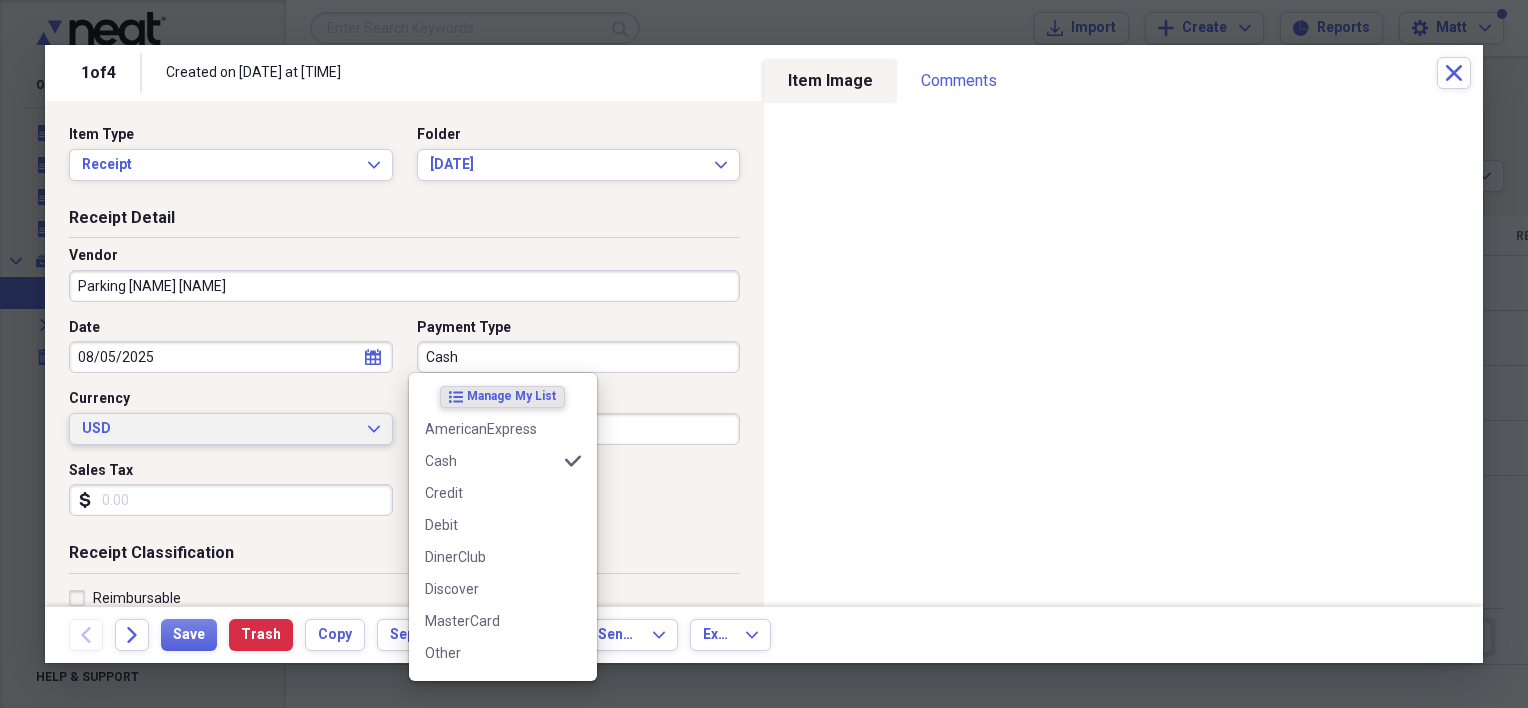 type 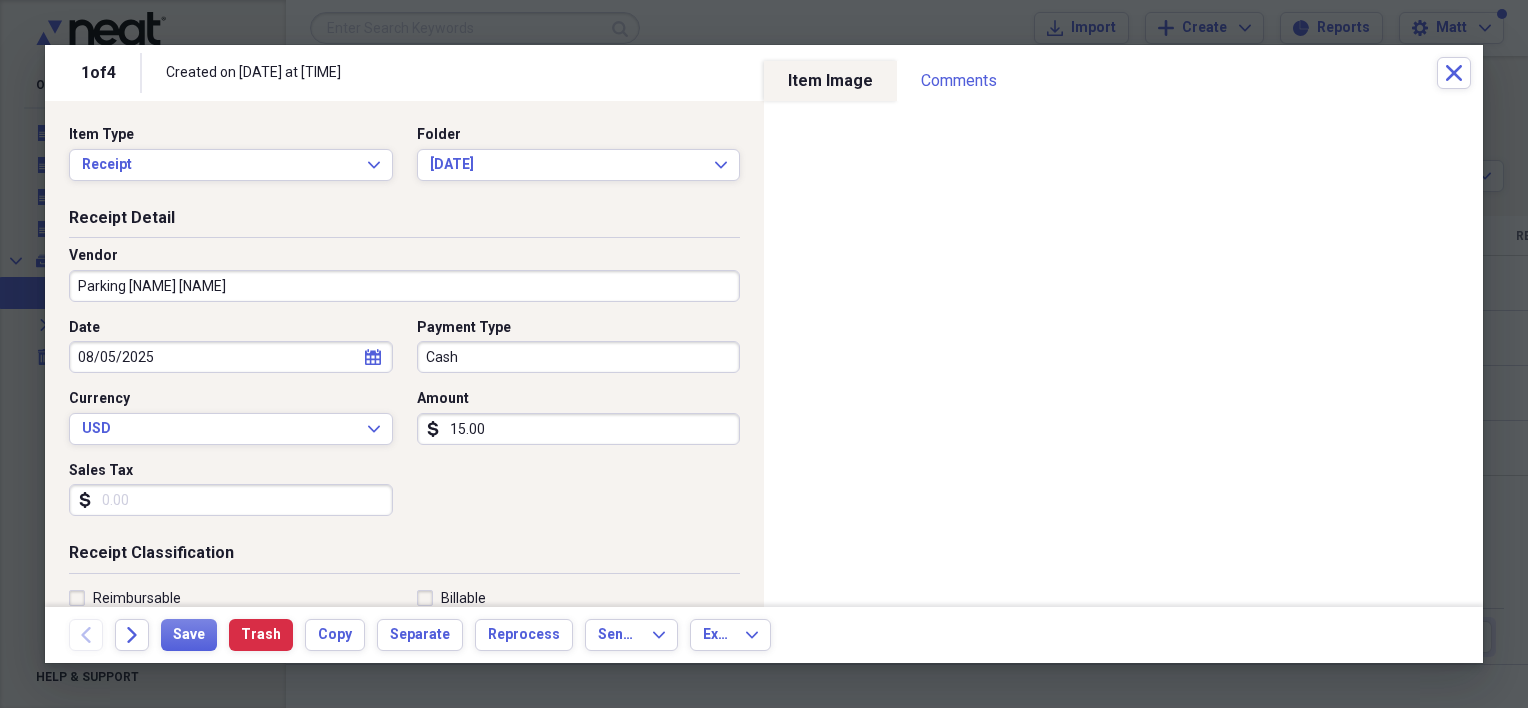 type on "15.00" 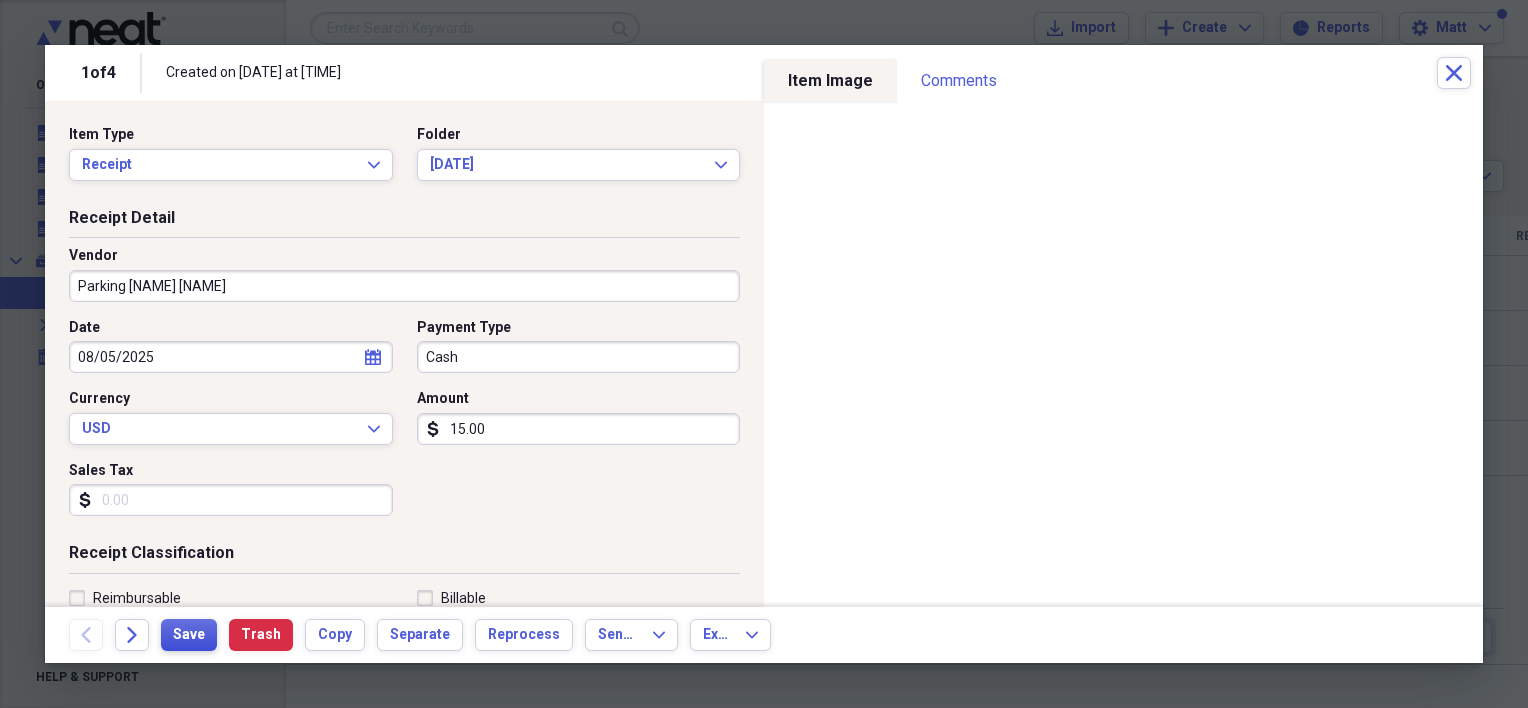 click on "Save" at bounding box center (189, 635) 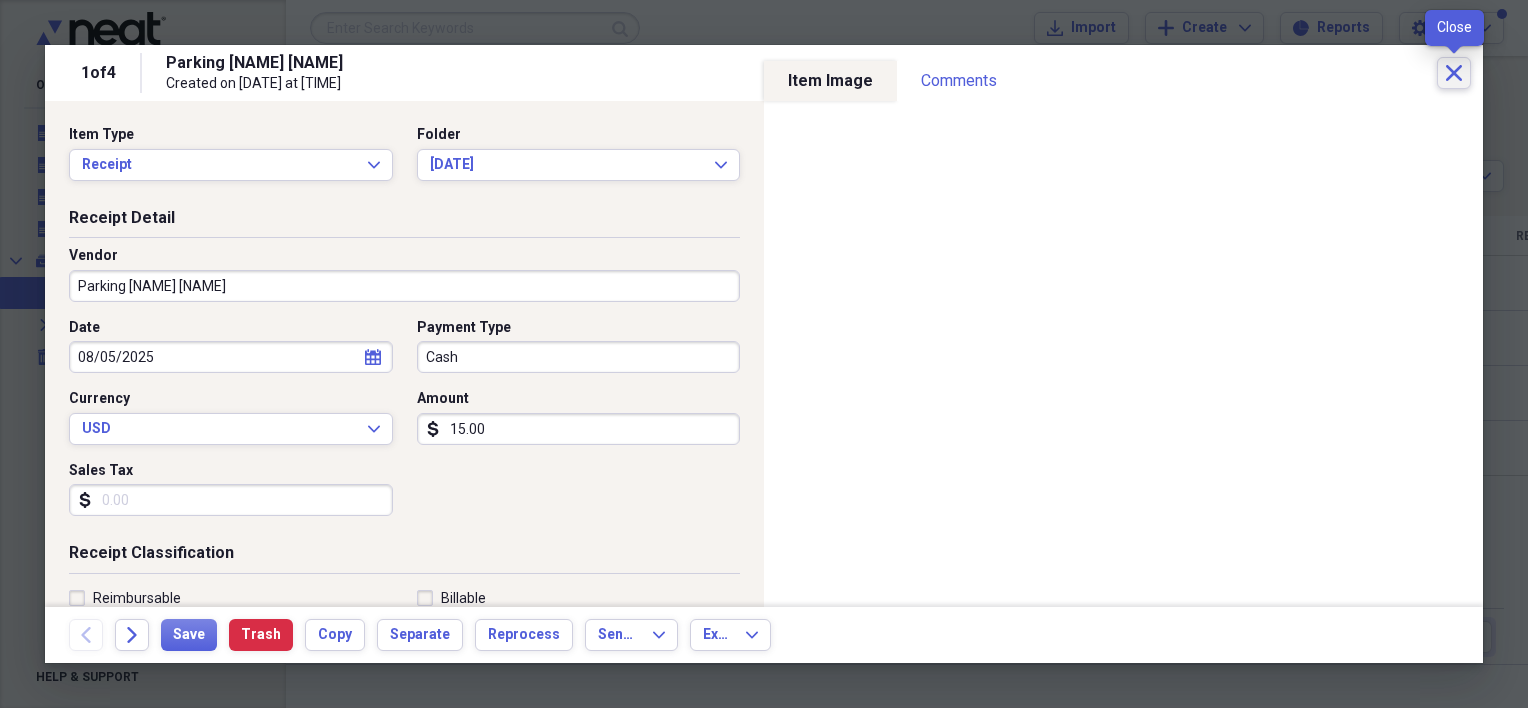 click on "Close" 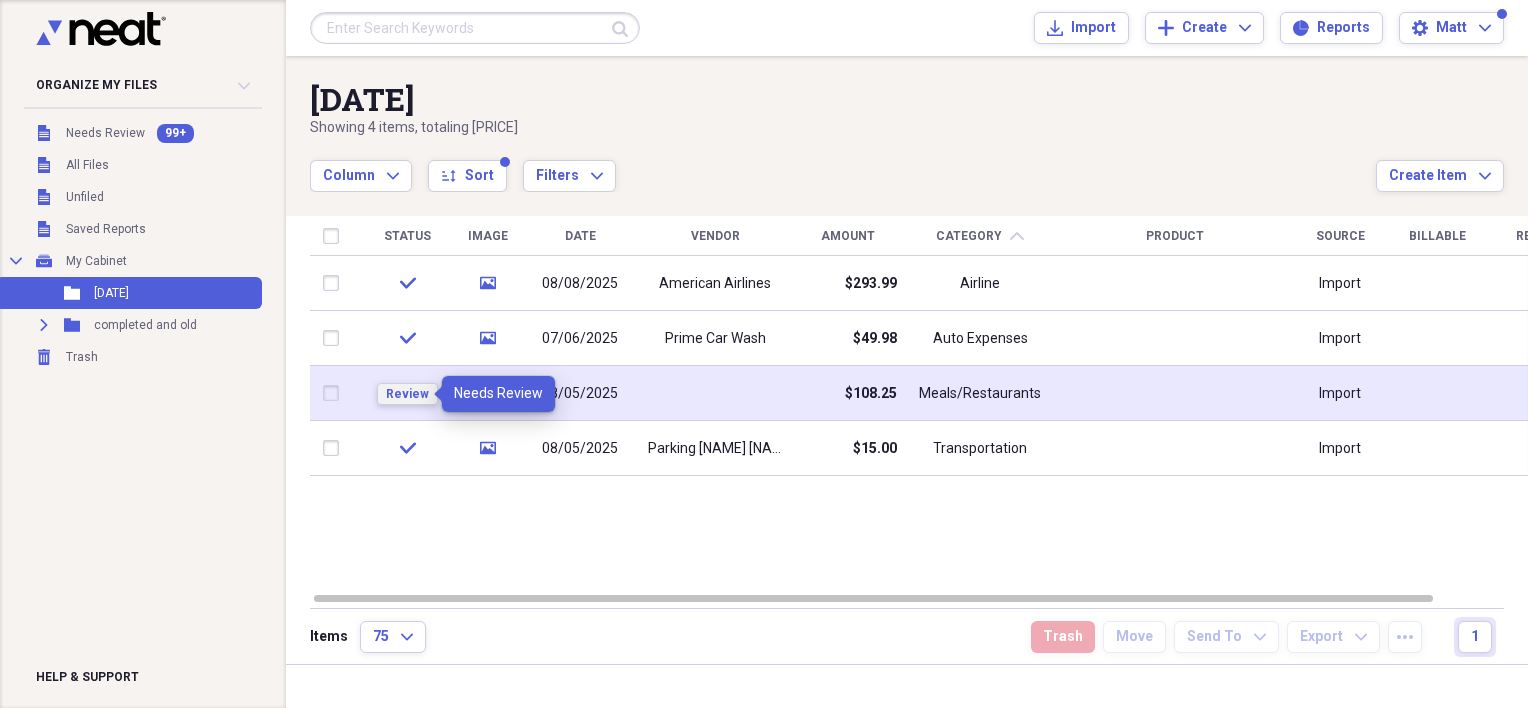 click on "Review" at bounding box center (407, 394) 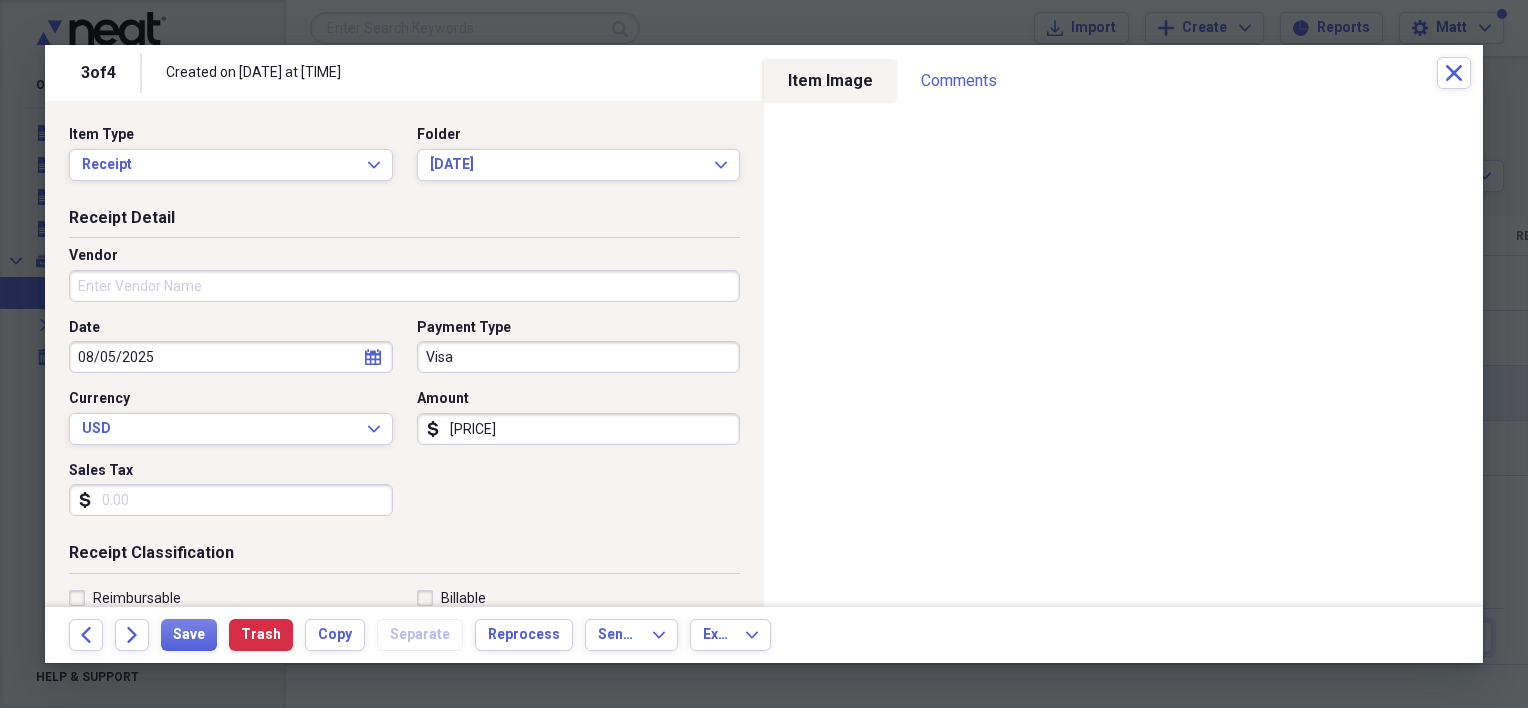 click on "[PRICE]" at bounding box center [579, 429] 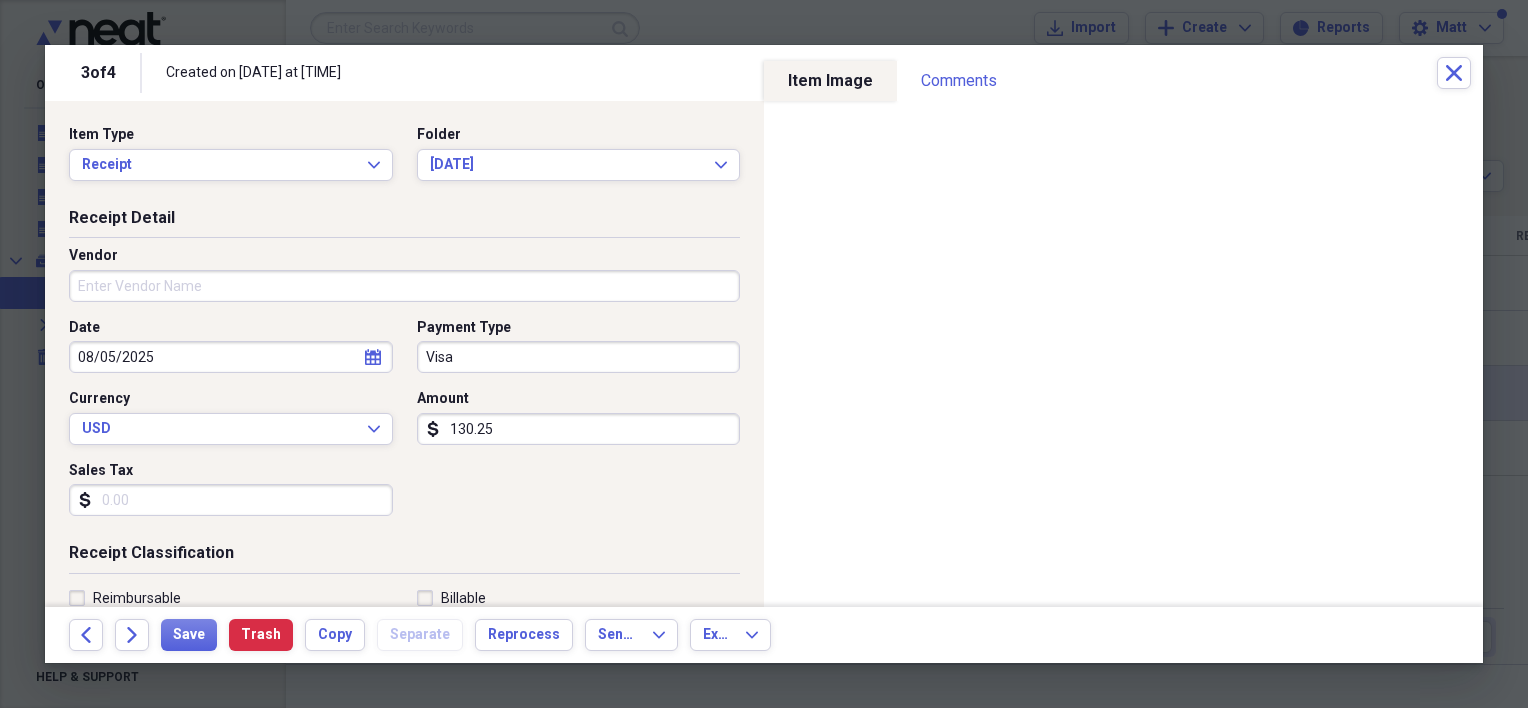 type on "130.25" 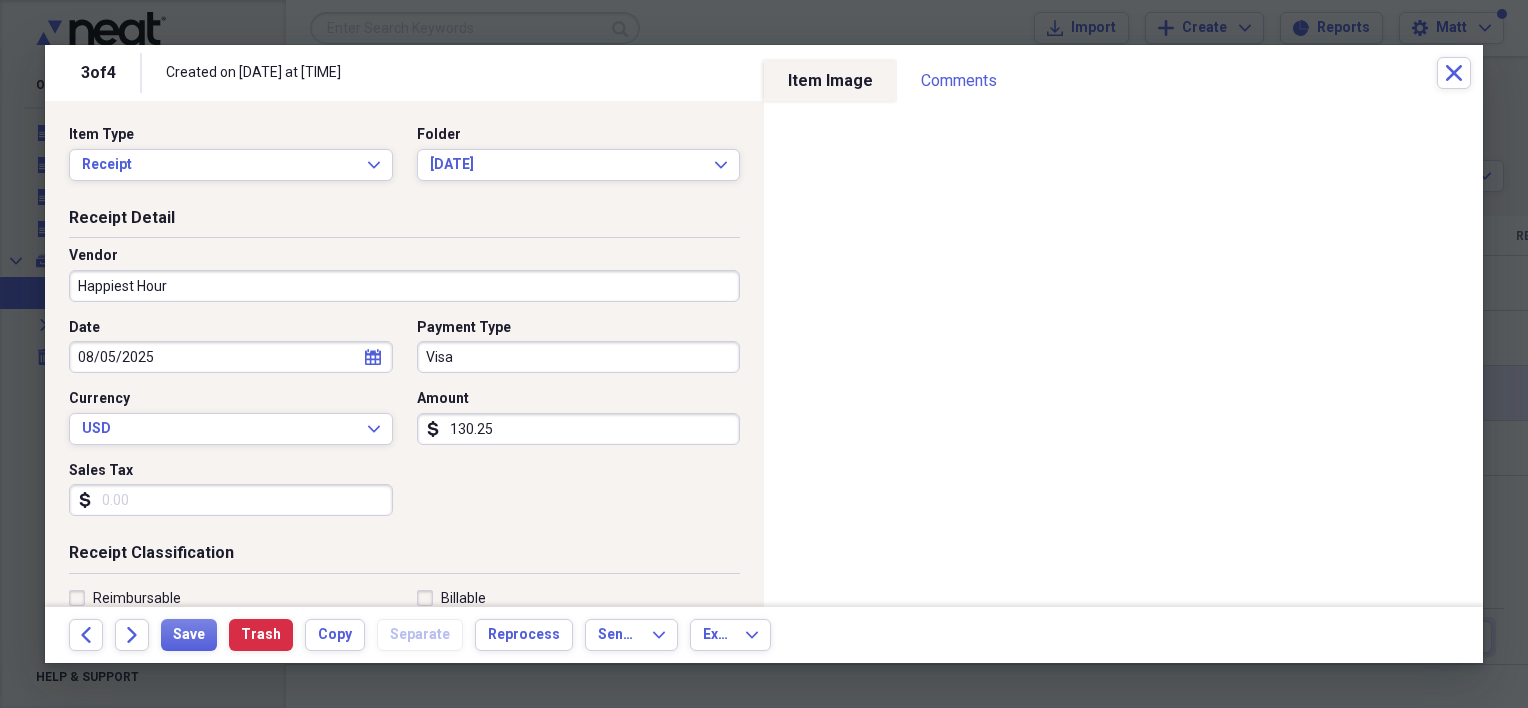 type on "Happiest Hour" 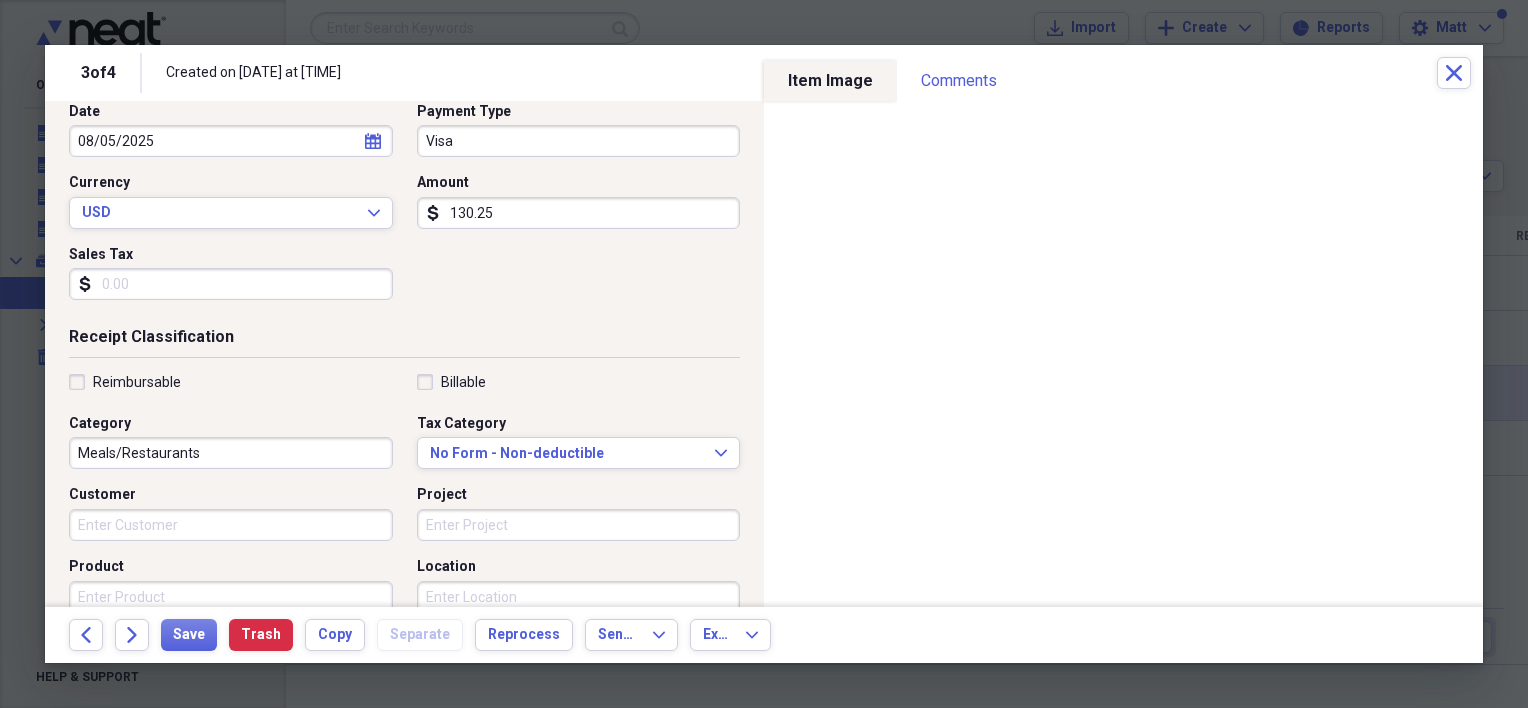 scroll, scrollTop: 231, scrollLeft: 0, axis: vertical 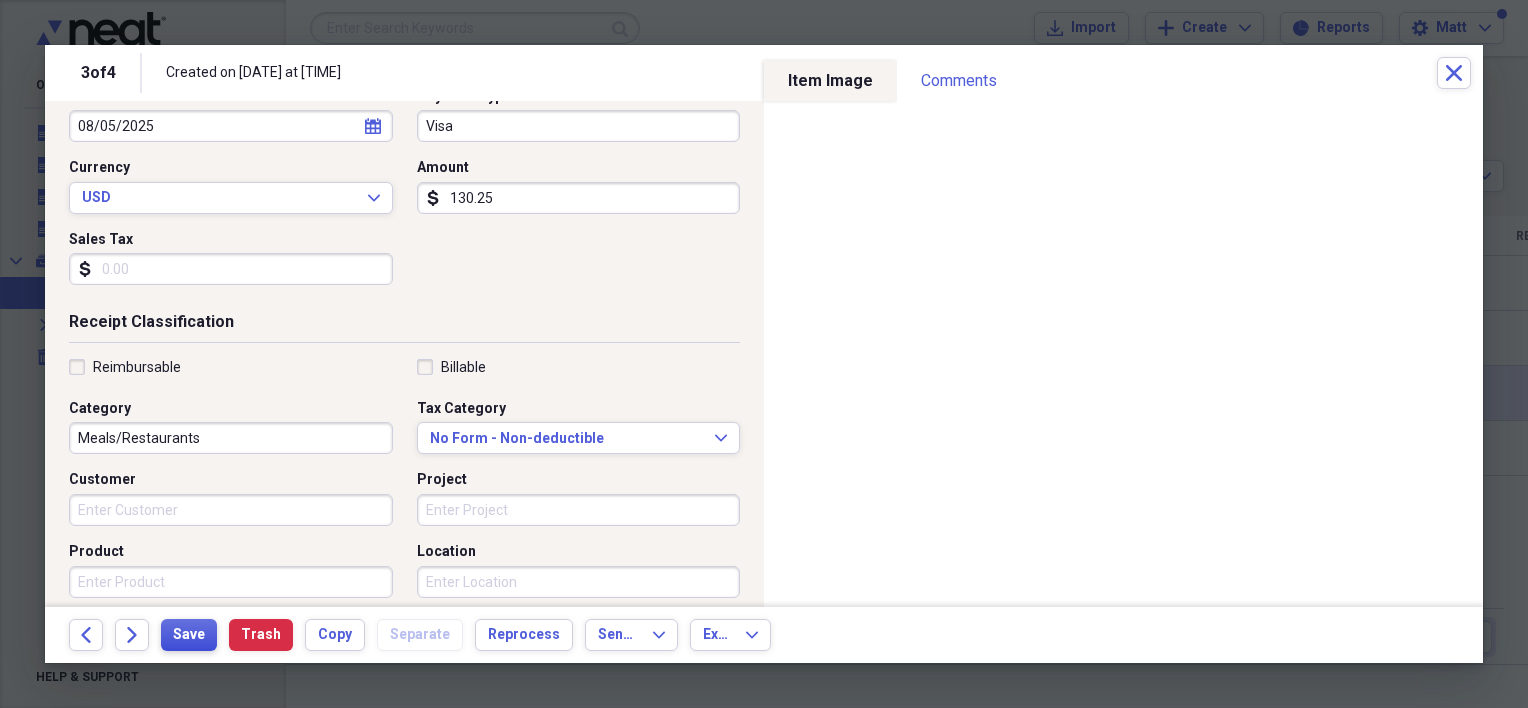 click on "Save" at bounding box center [189, 635] 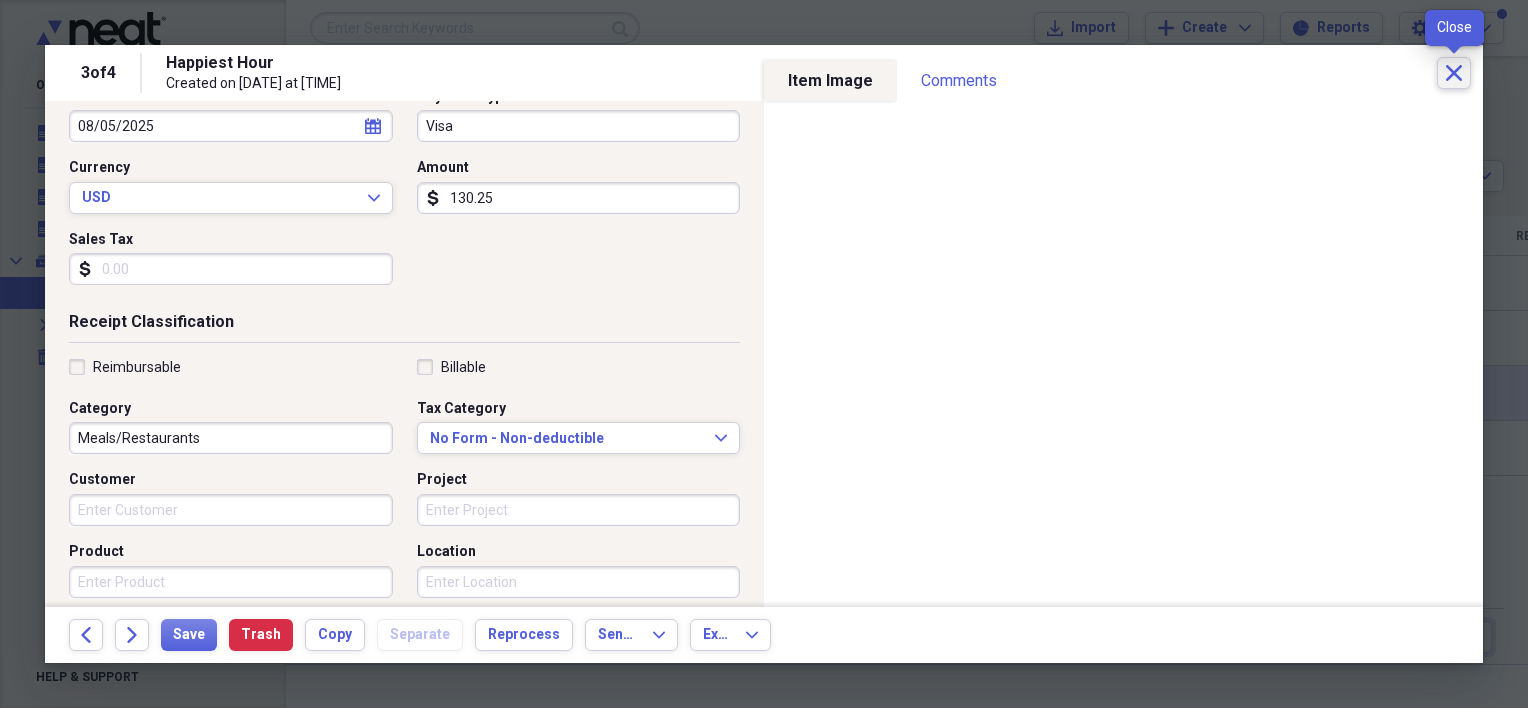 click on "Close" 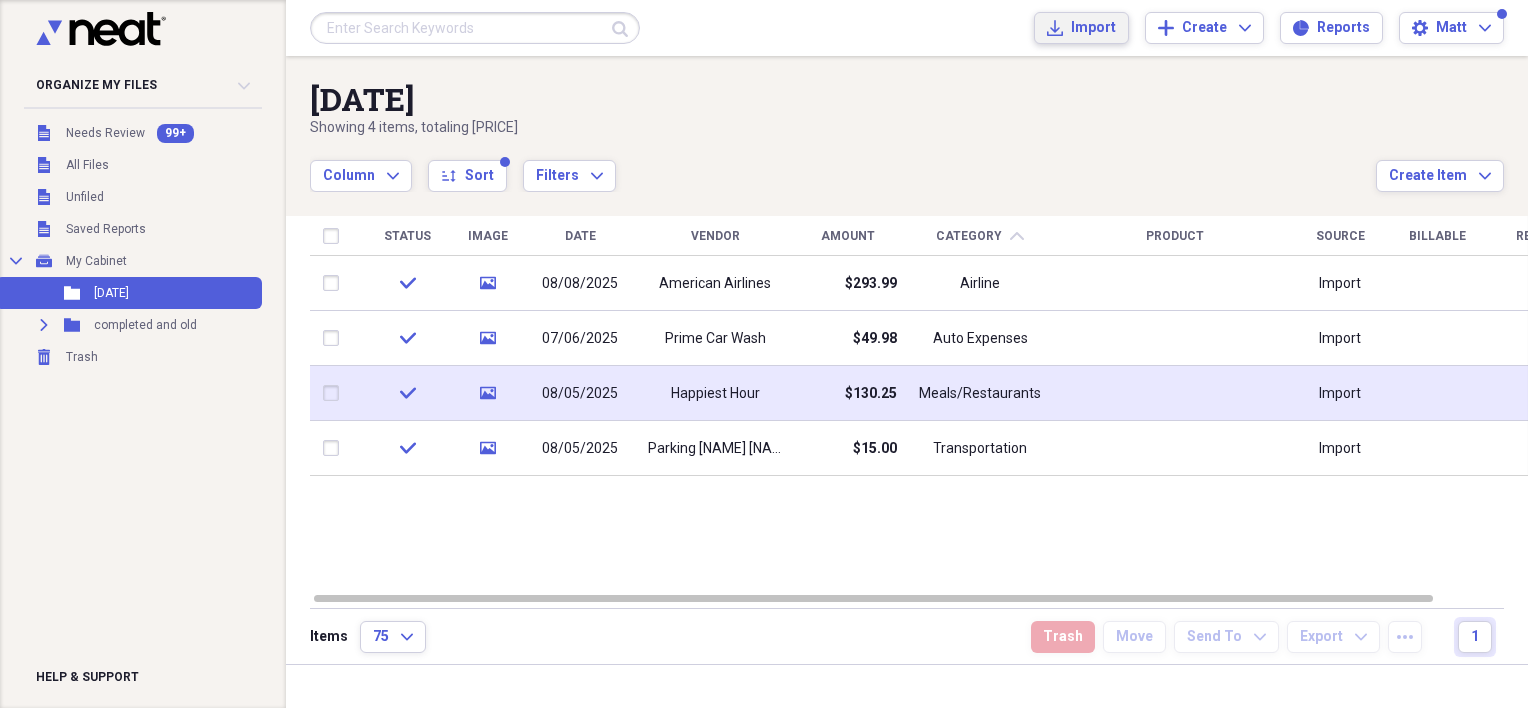 click on "Import" at bounding box center [1093, 28] 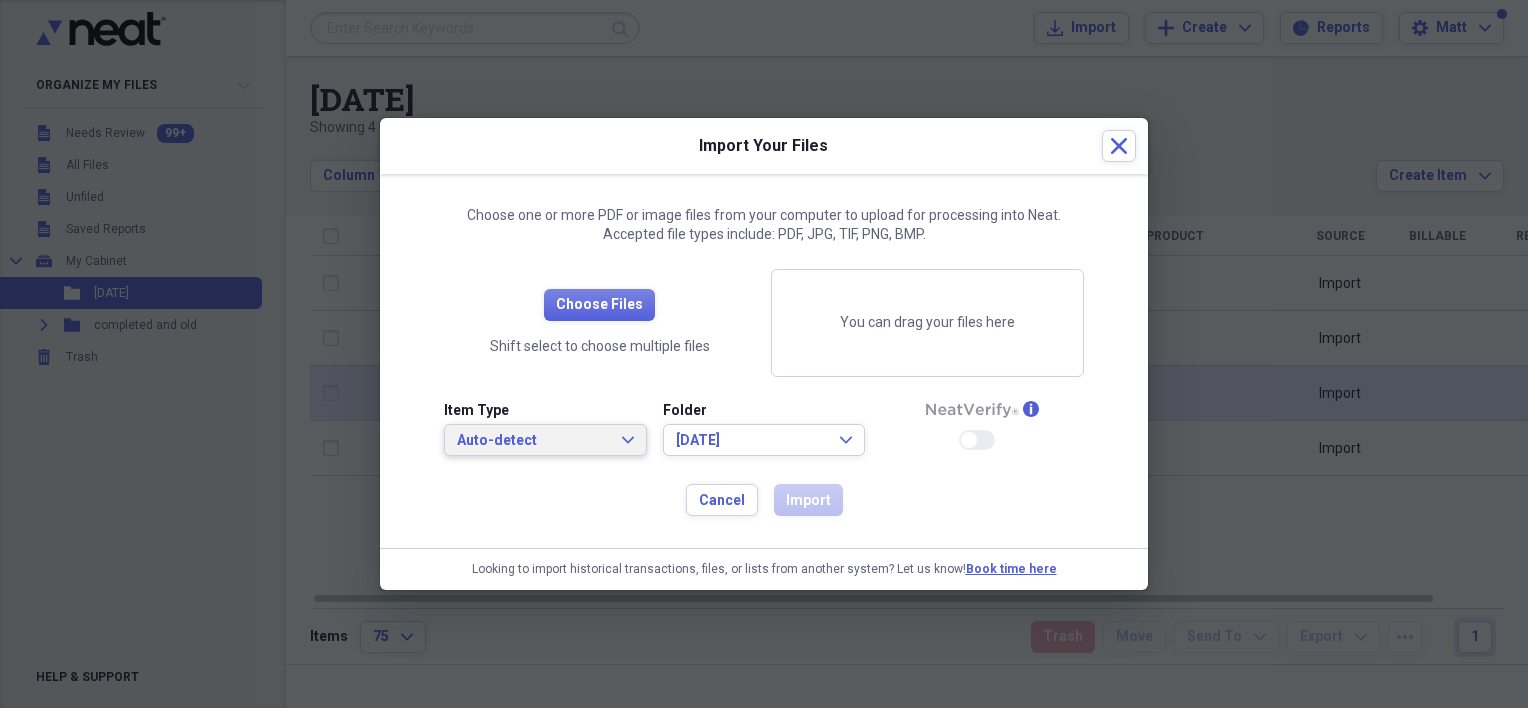 click on "Expand" 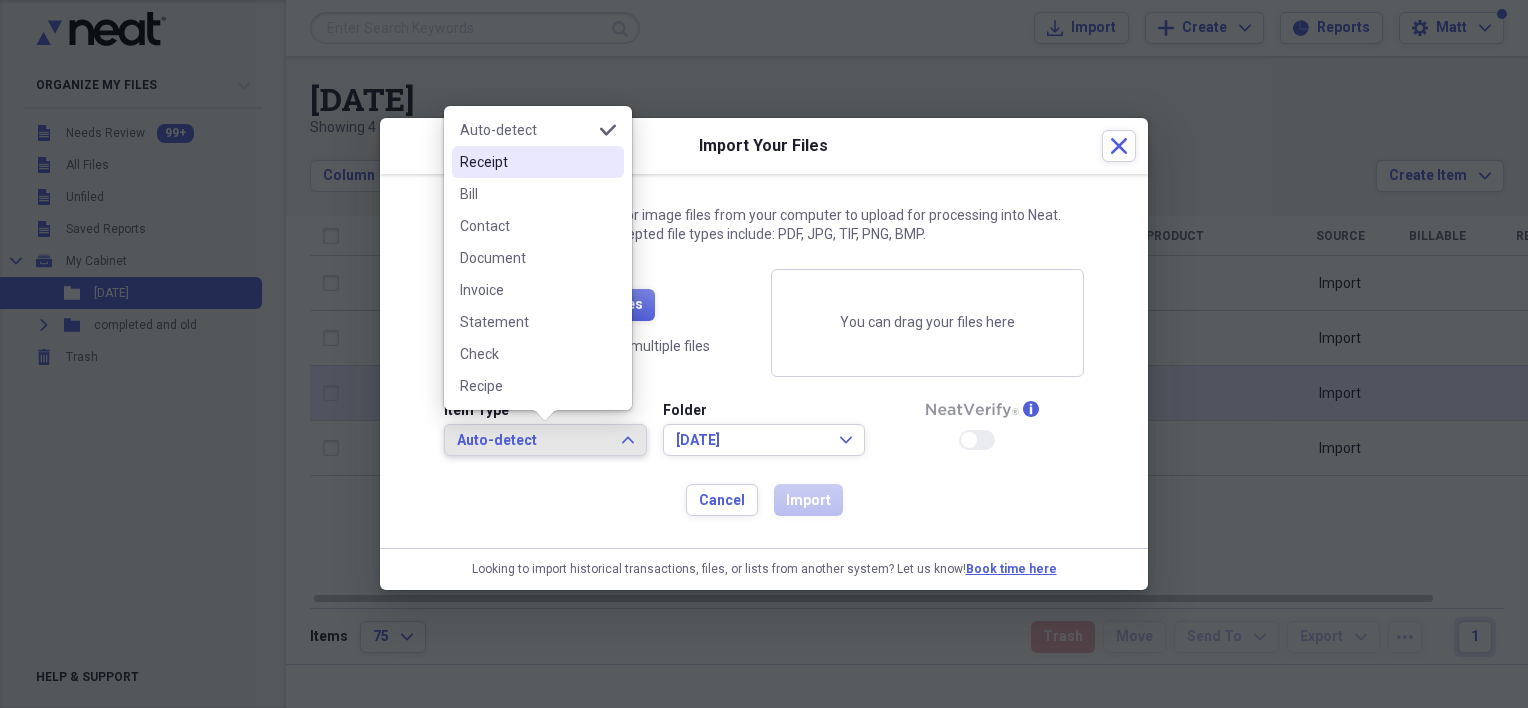 click on "Receipt" at bounding box center (526, 162) 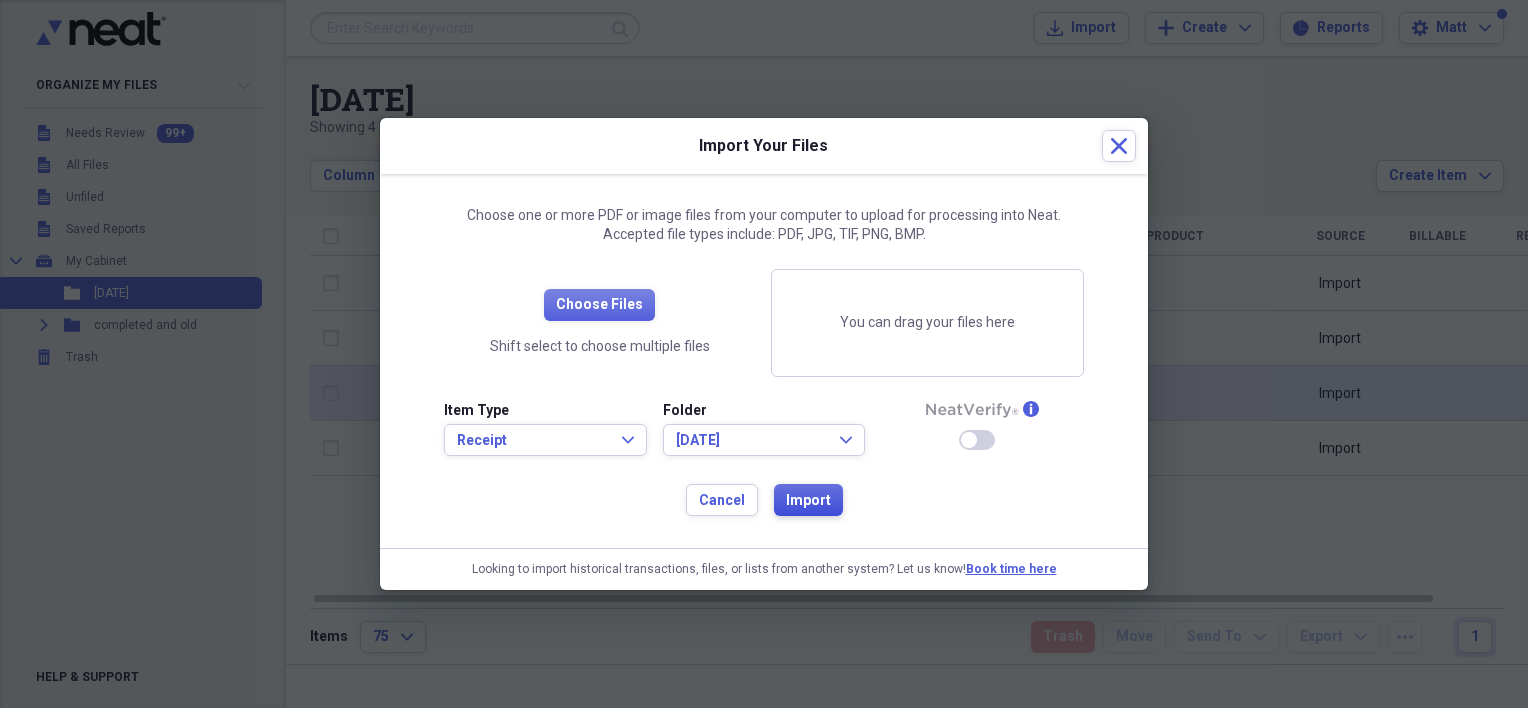 click on "Import" at bounding box center (808, 501) 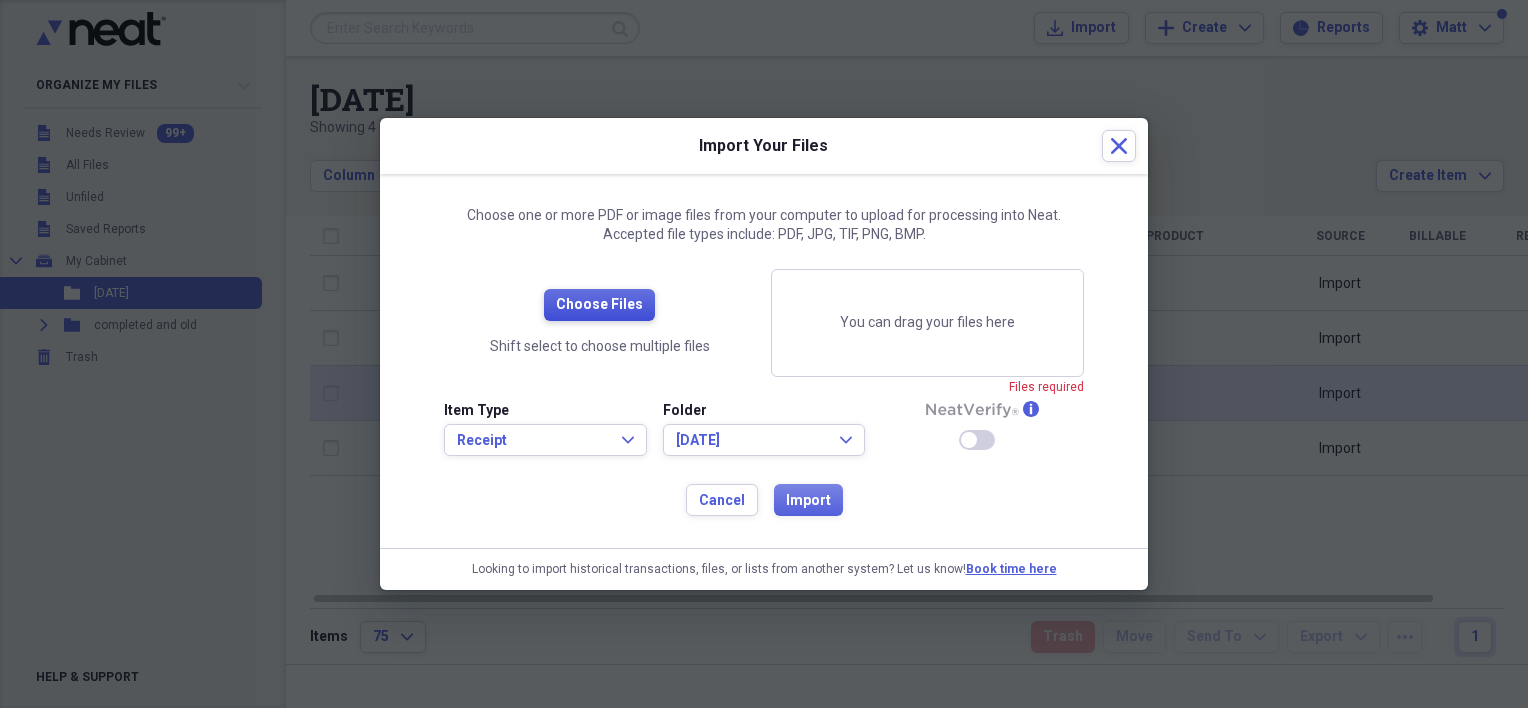 click on "Choose Files" at bounding box center (599, 305) 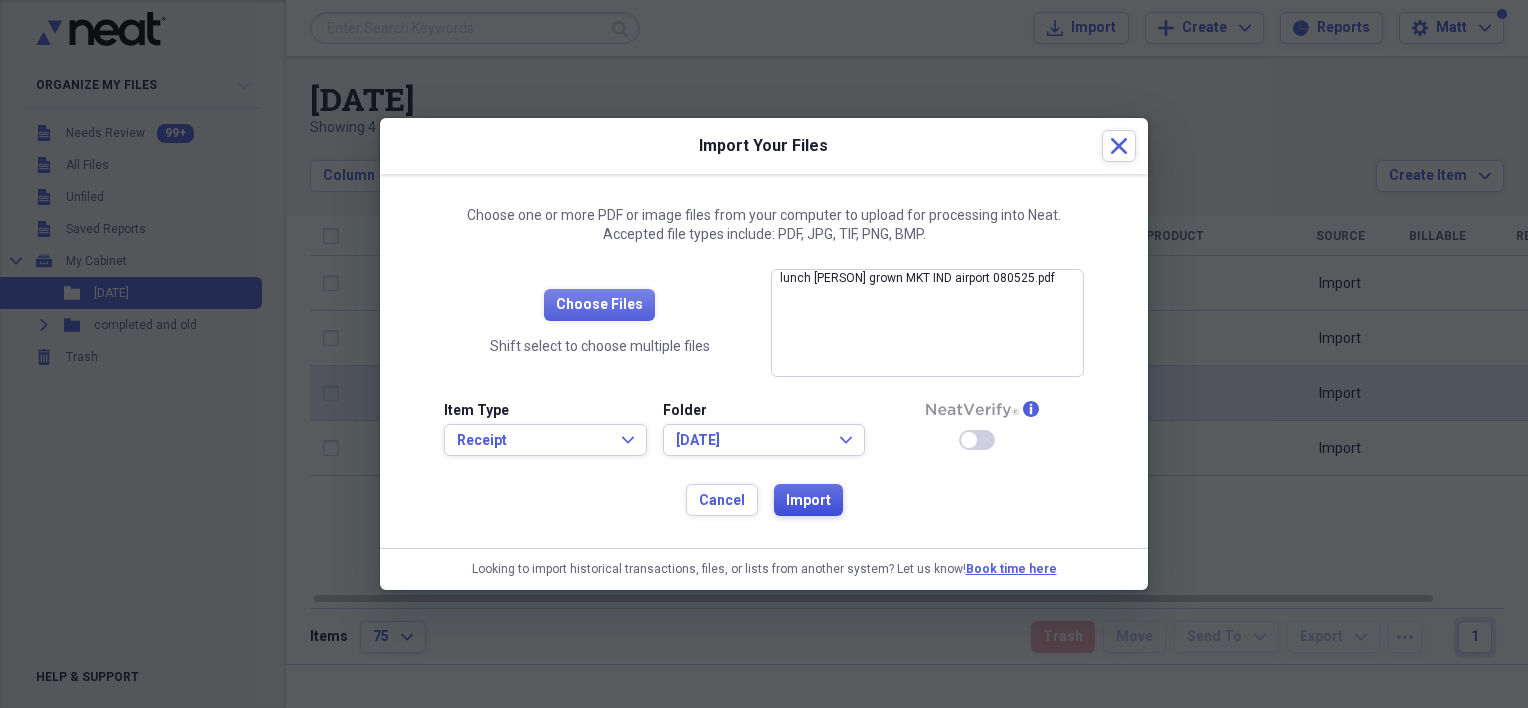 click on "Import" at bounding box center (808, 501) 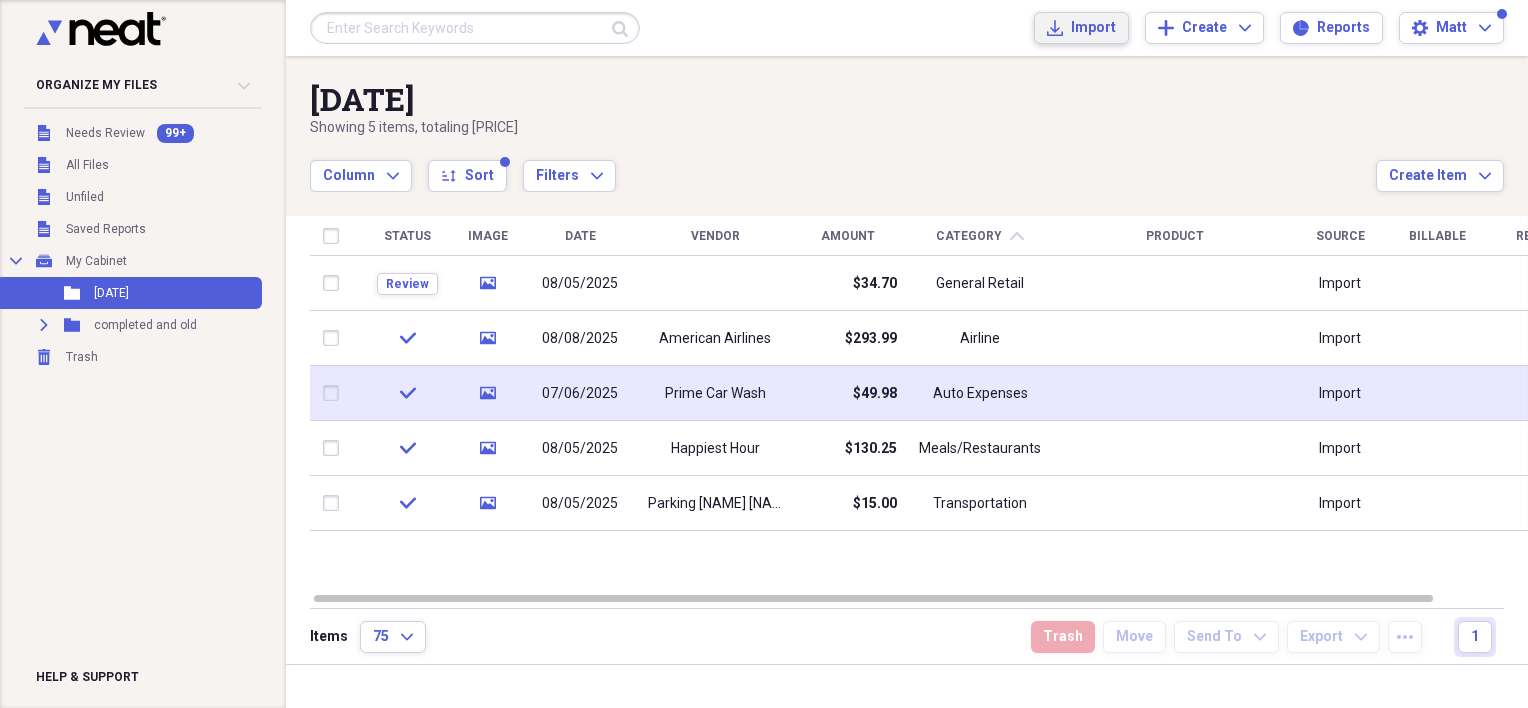 click on "Import" at bounding box center [1093, 28] 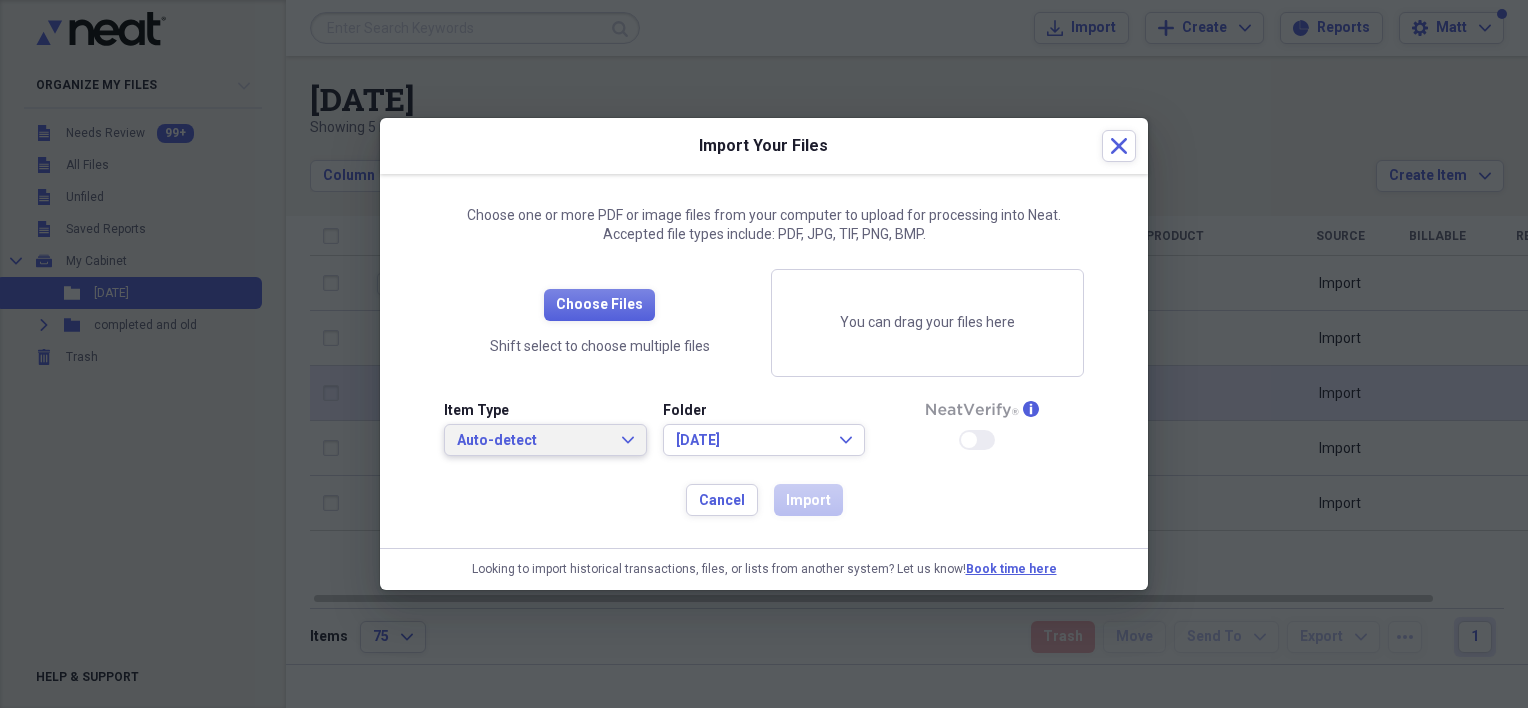 click on "Auto-detect" at bounding box center [533, 441] 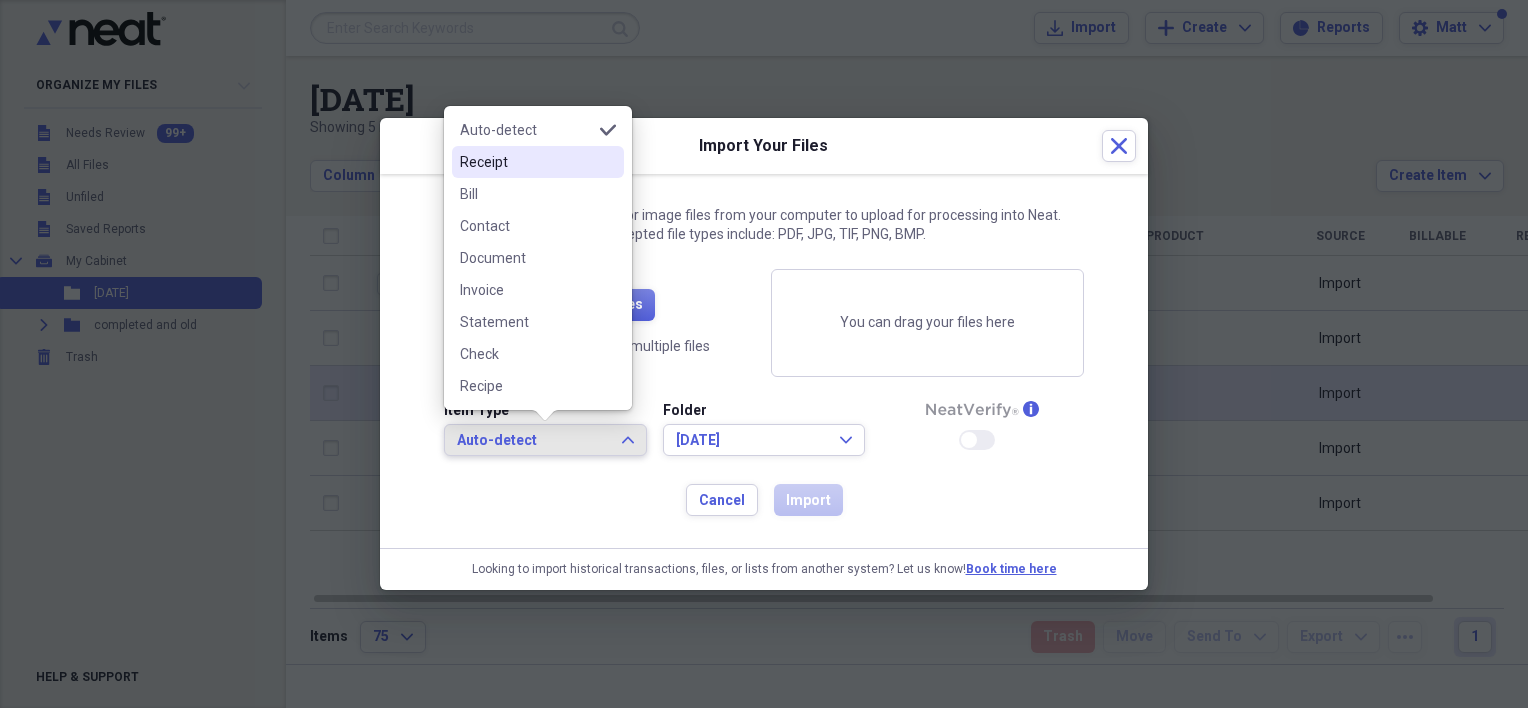 click on "Receipt" at bounding box center (526, 162) 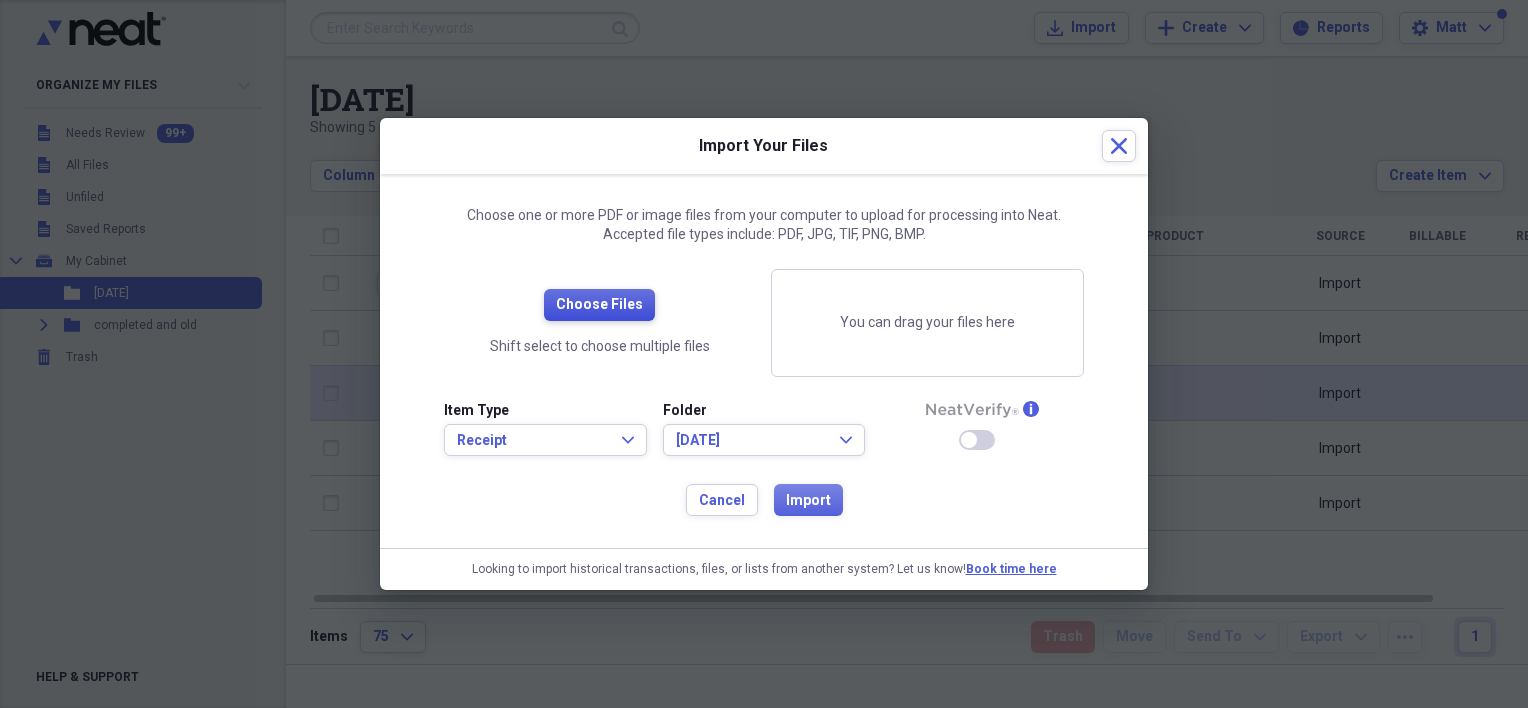 click on "Choose Files" at bounding box center (599, 305) 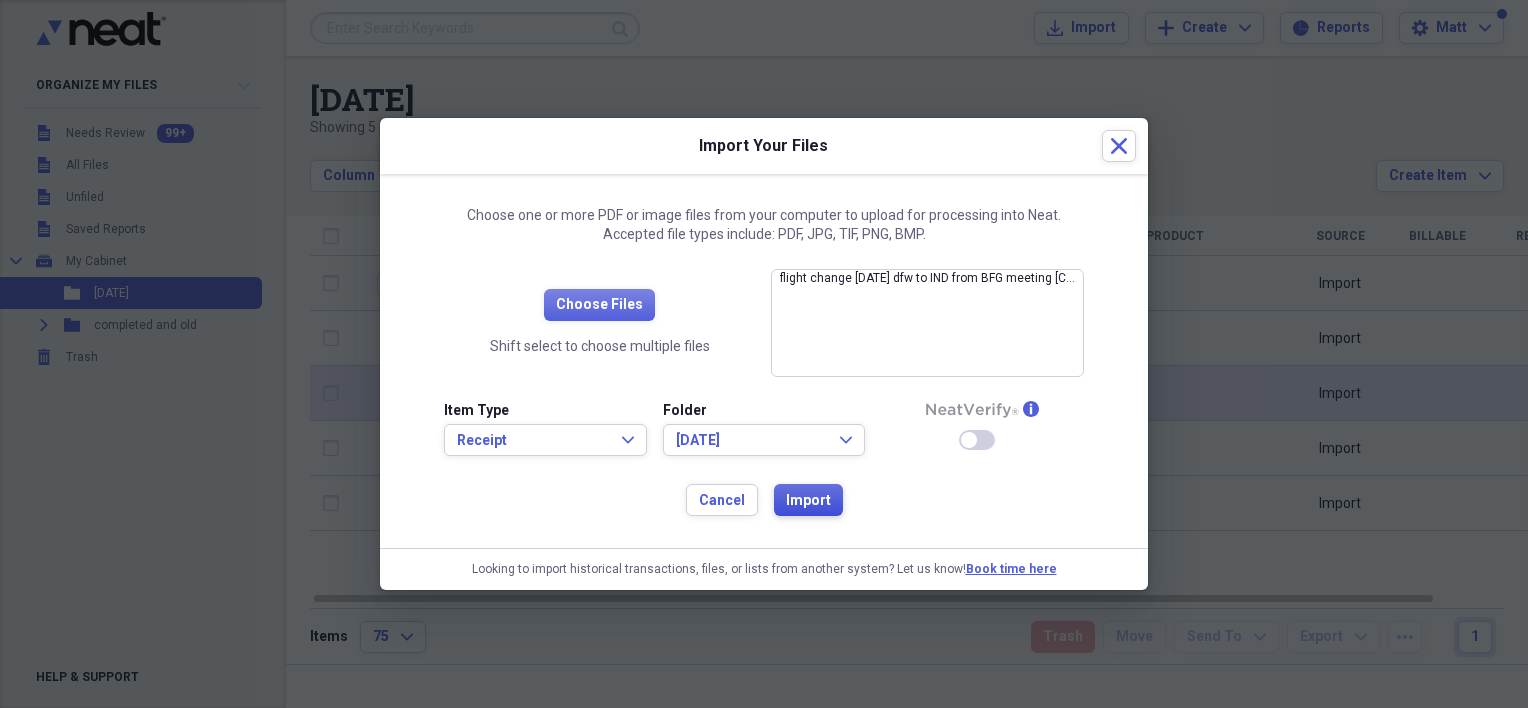 click on "Import" at bounding box center [808, 501] 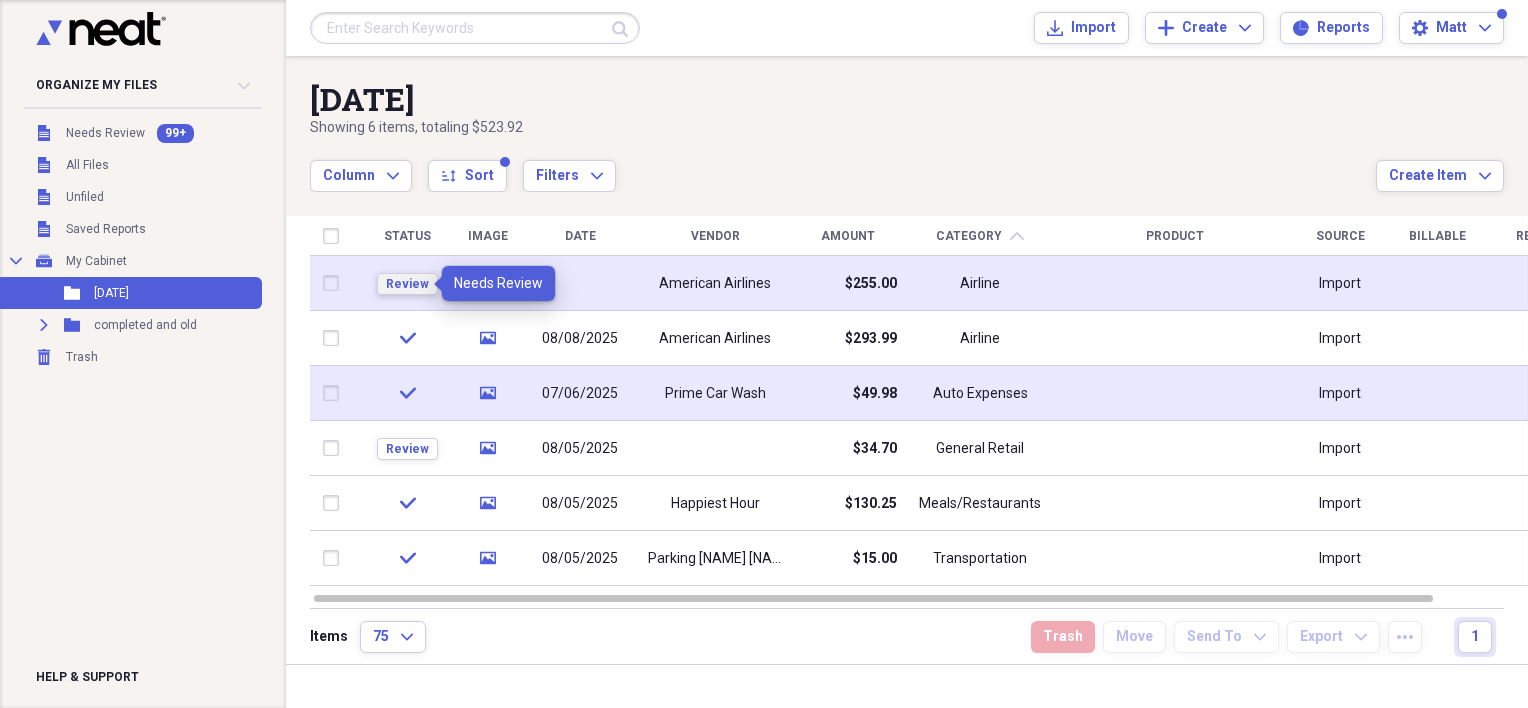 click on "Review" at bounding box center [407, 284] 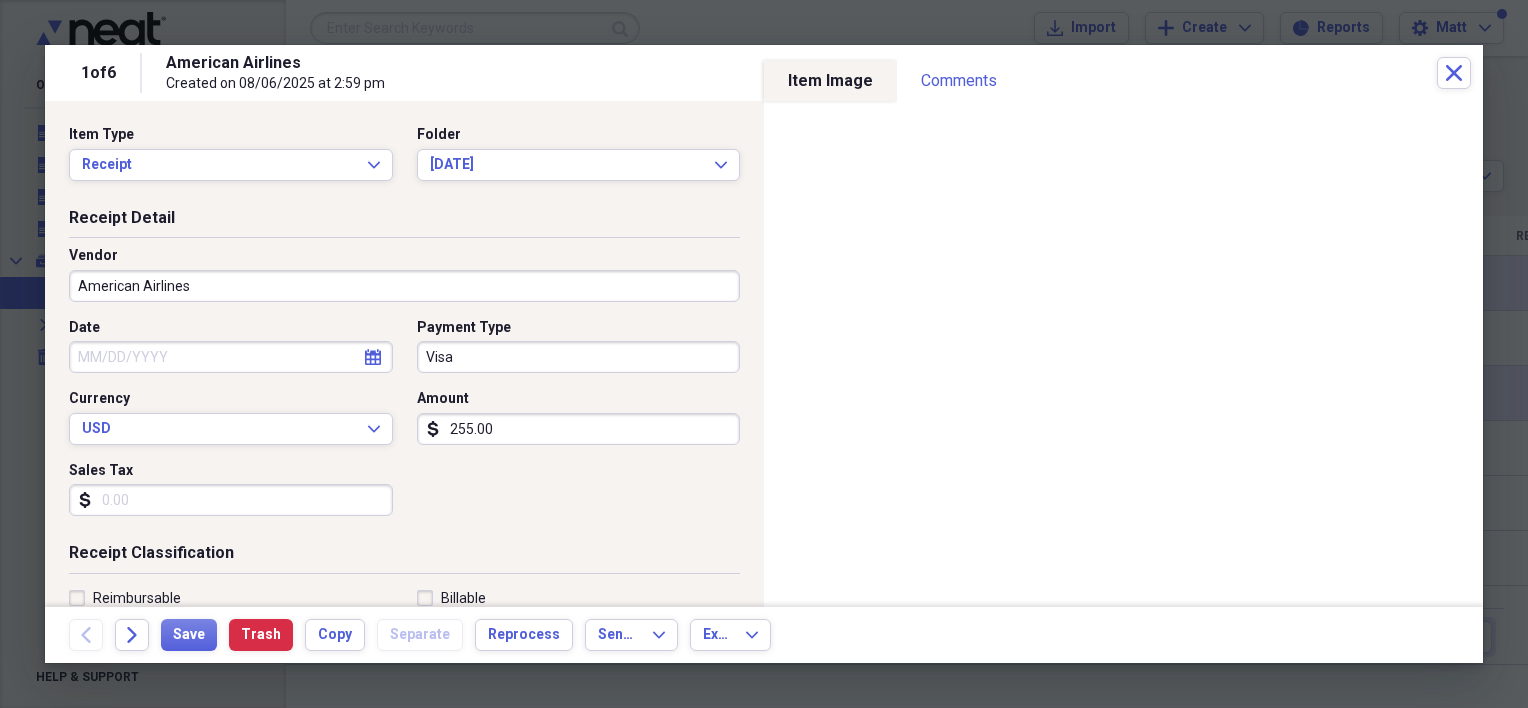 click on "calendar" 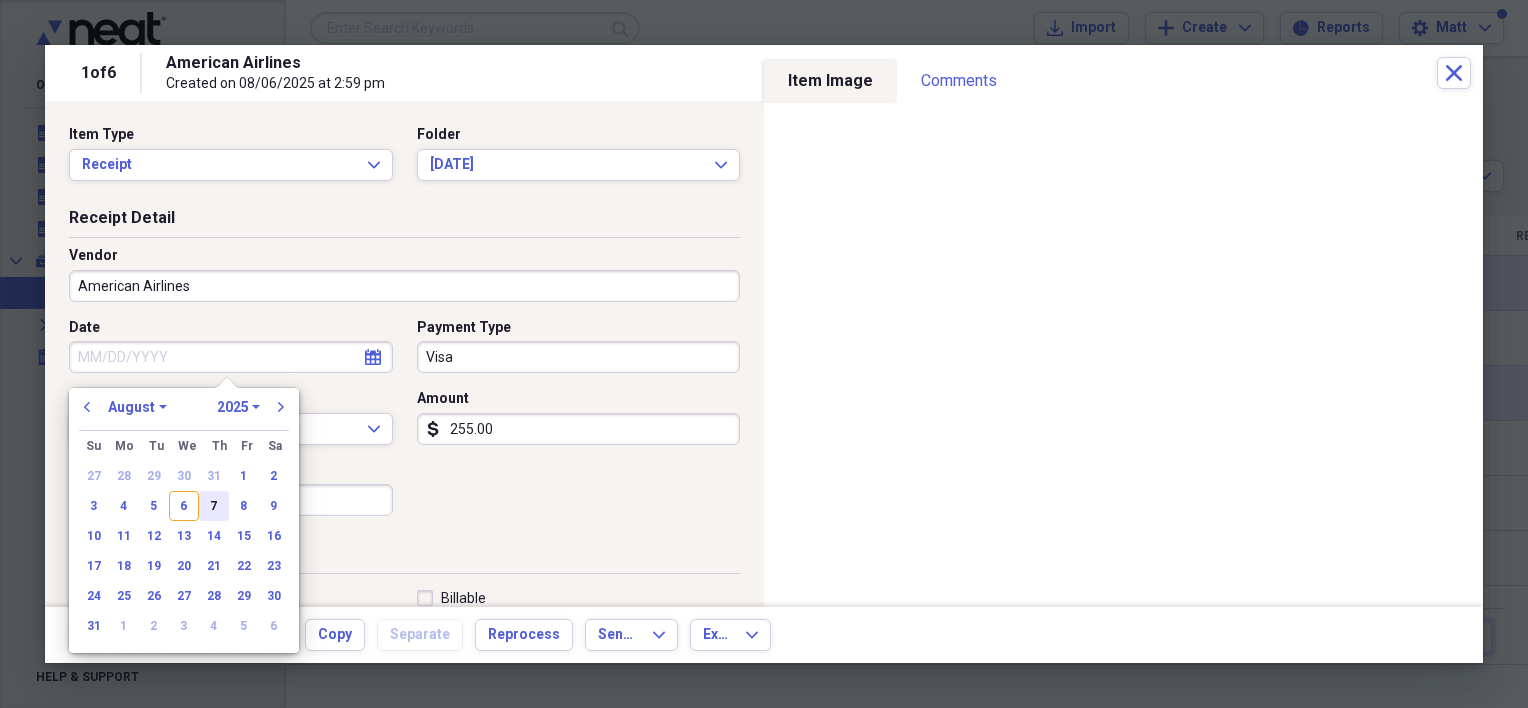 click on "7" at bounding box center (214, 506) 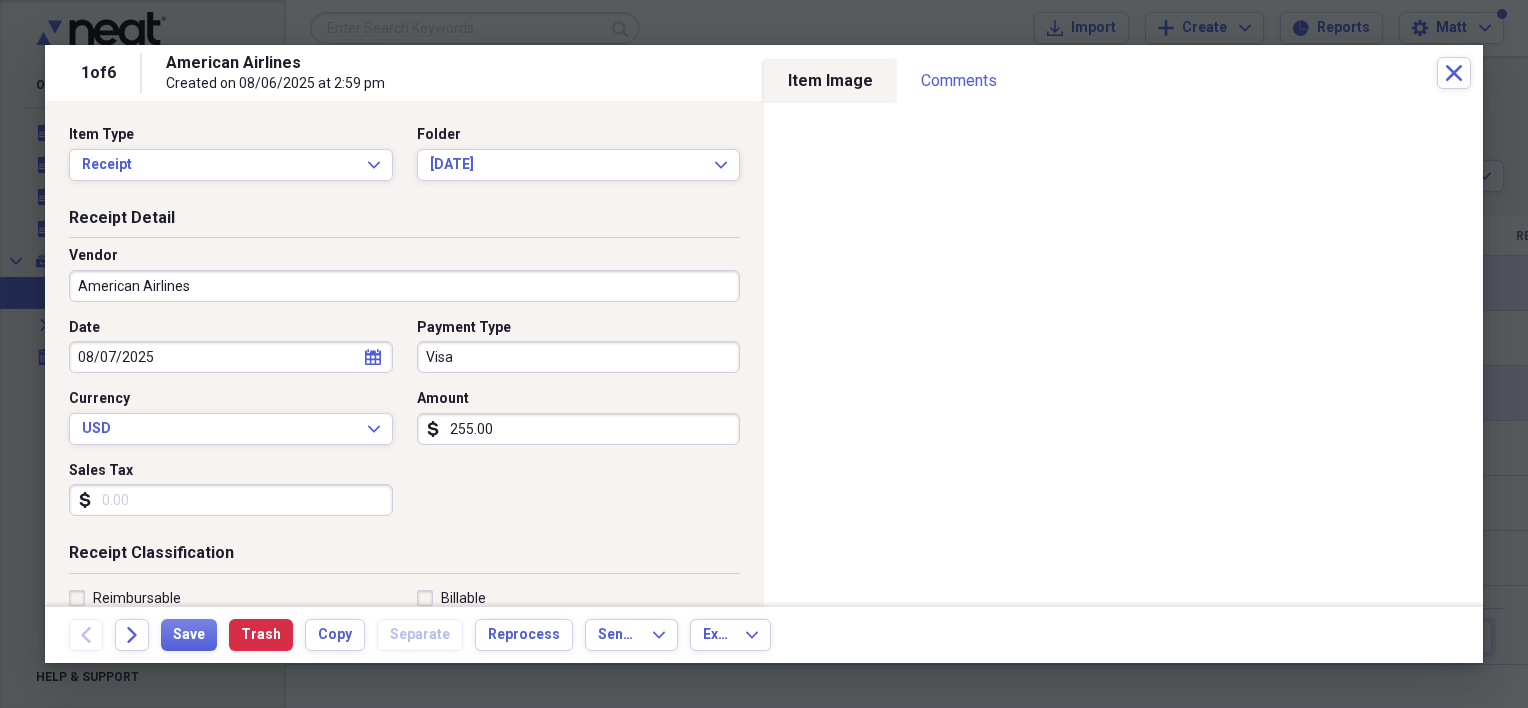 type on "08/07/2025" 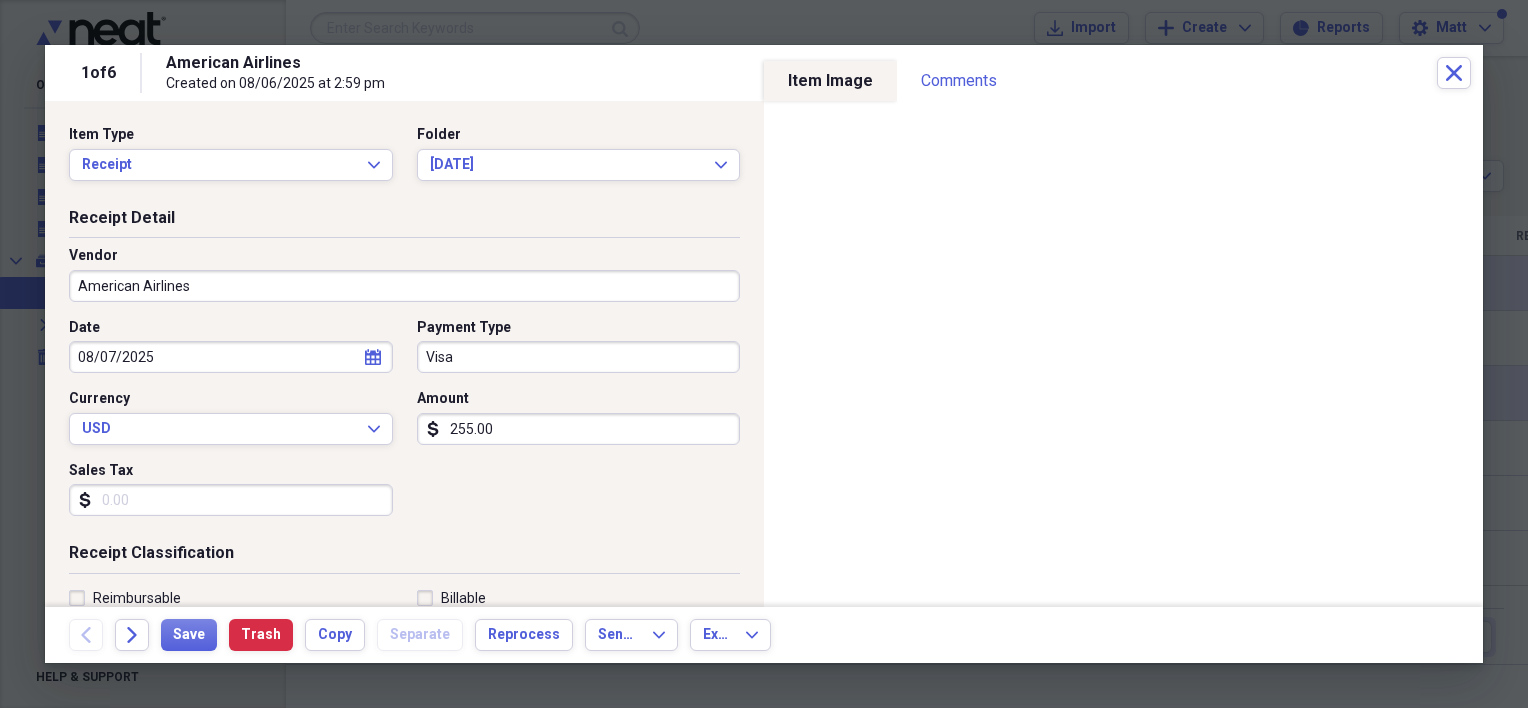 click on "Date [DATE] calendar Calendar Payment Type [PAYMENT_TYPE] Currency [CURRENCY] Expand Amount [PRICE] Sales Tax [PRICE]" at bounding box center (404, 425) 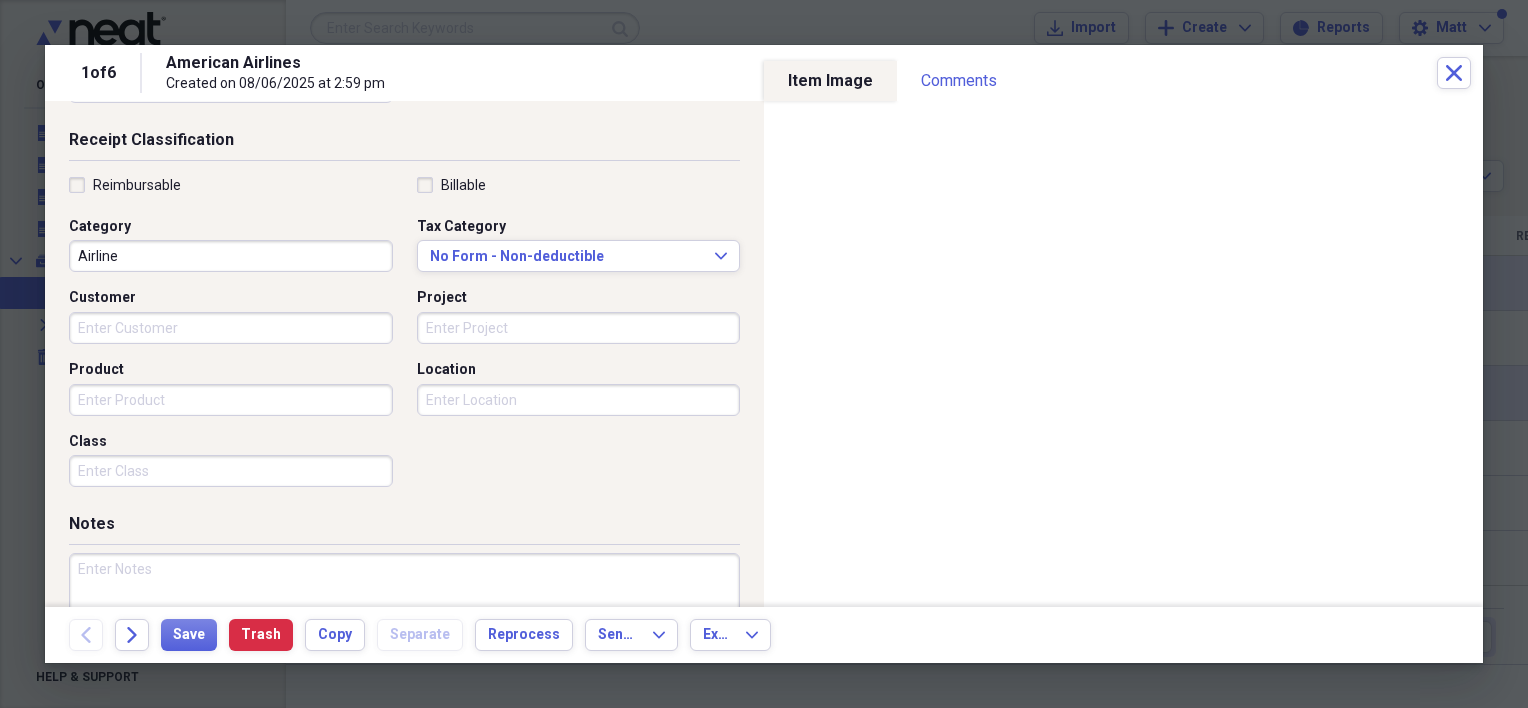 scroll, scrollTop: 414, scrollLeft: 0, axis: vertical 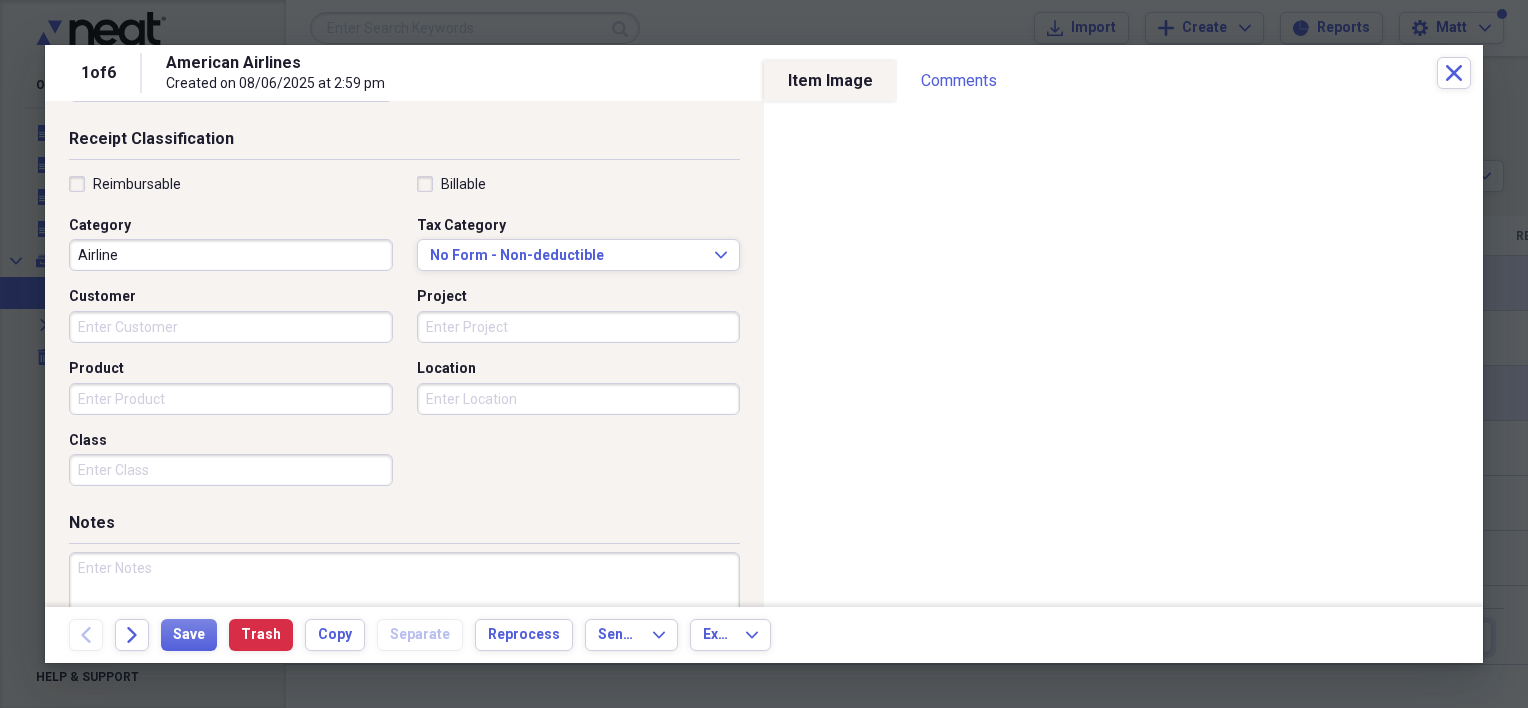 click at bounding box center (404, 617) 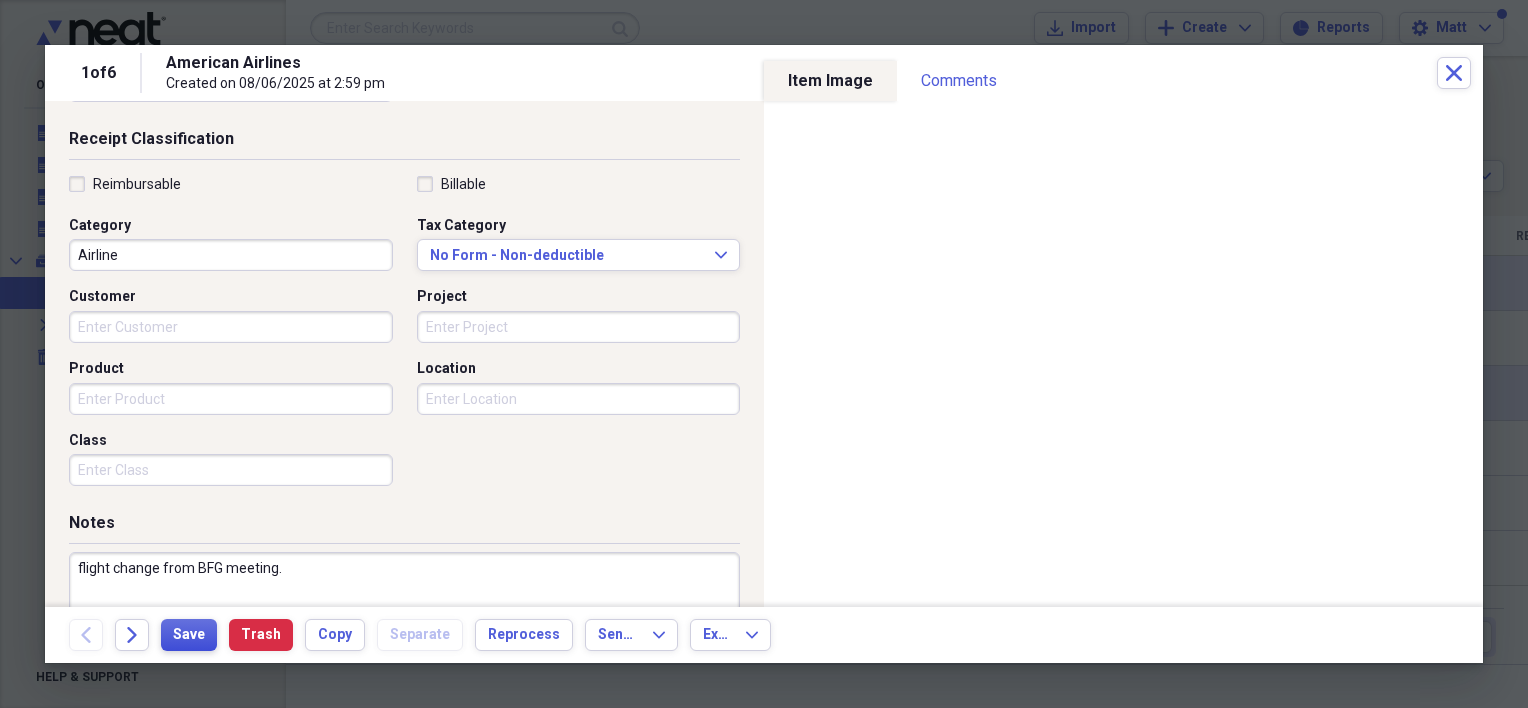 click on "Save" at bounding box center (189, 635) 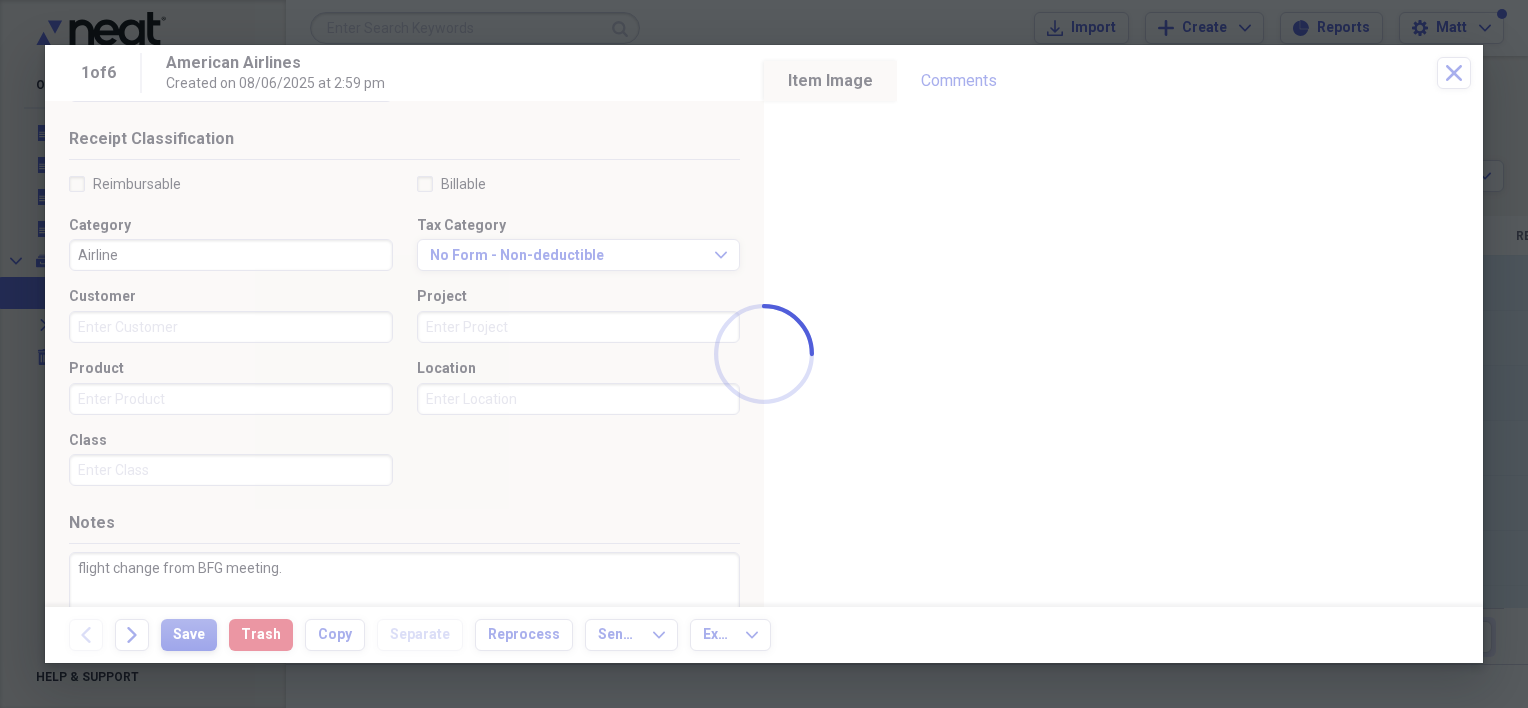 type on "flight change from BFG meeting." 